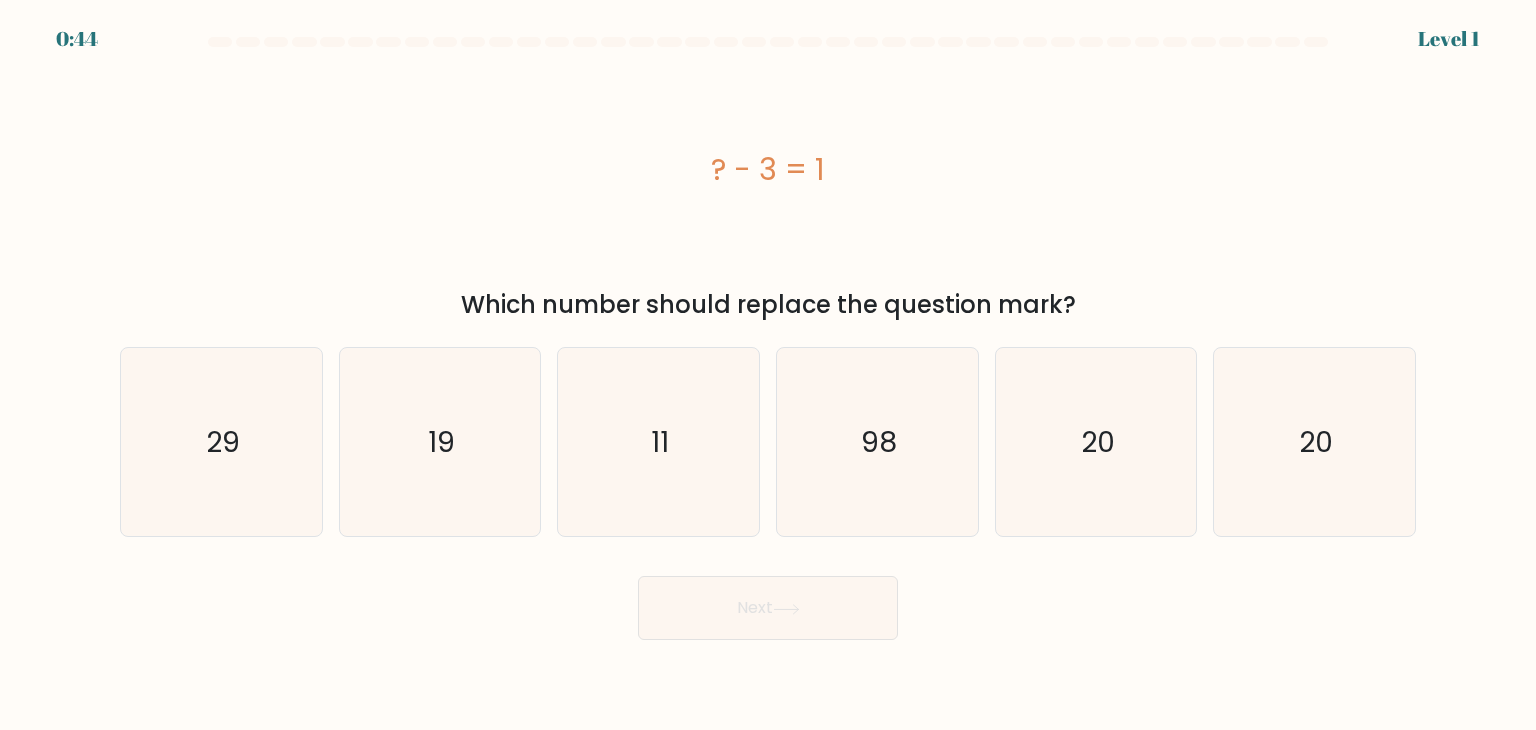 scroll, scrollTop: 0, scrollLeft: 0, axis: both 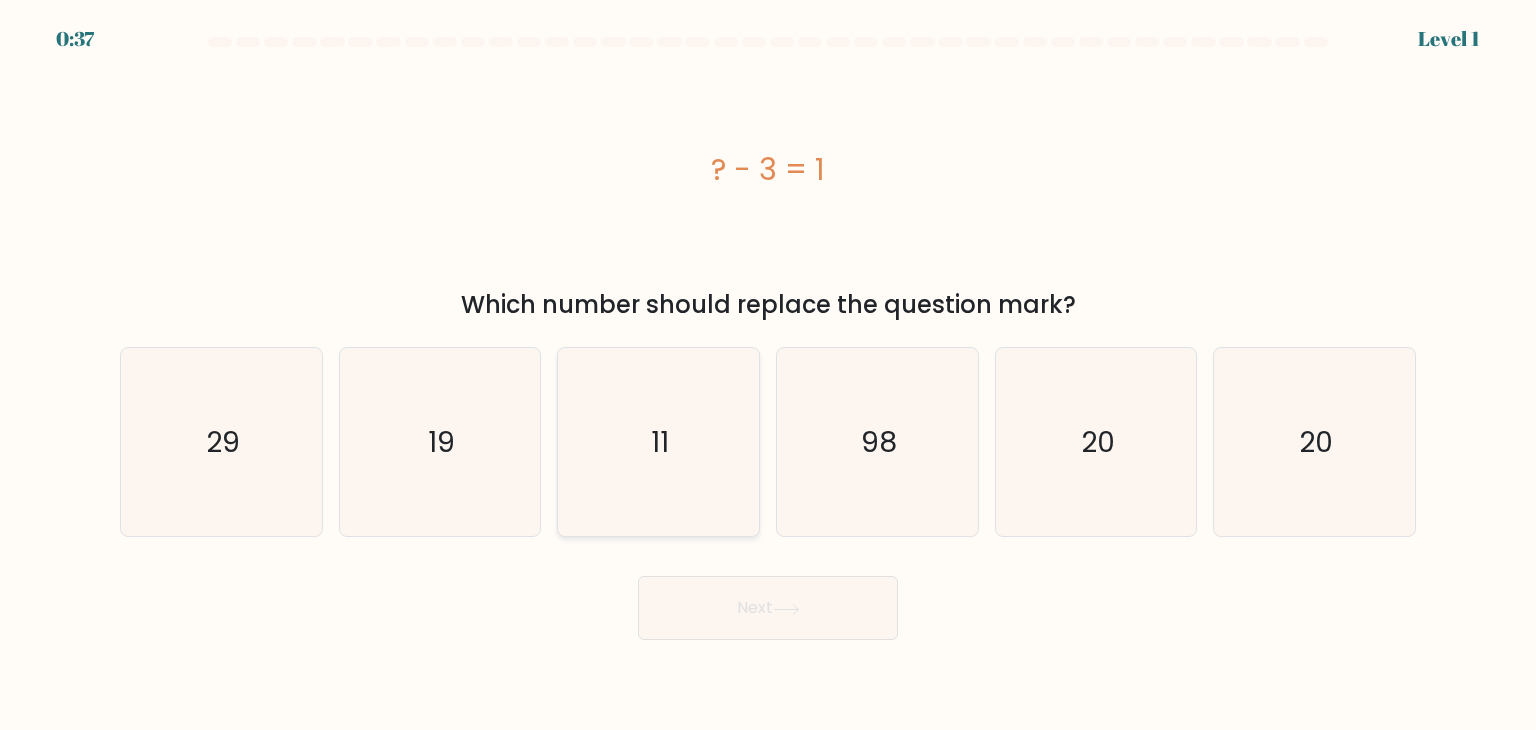 click on "11" at bounding box center [658, 442] 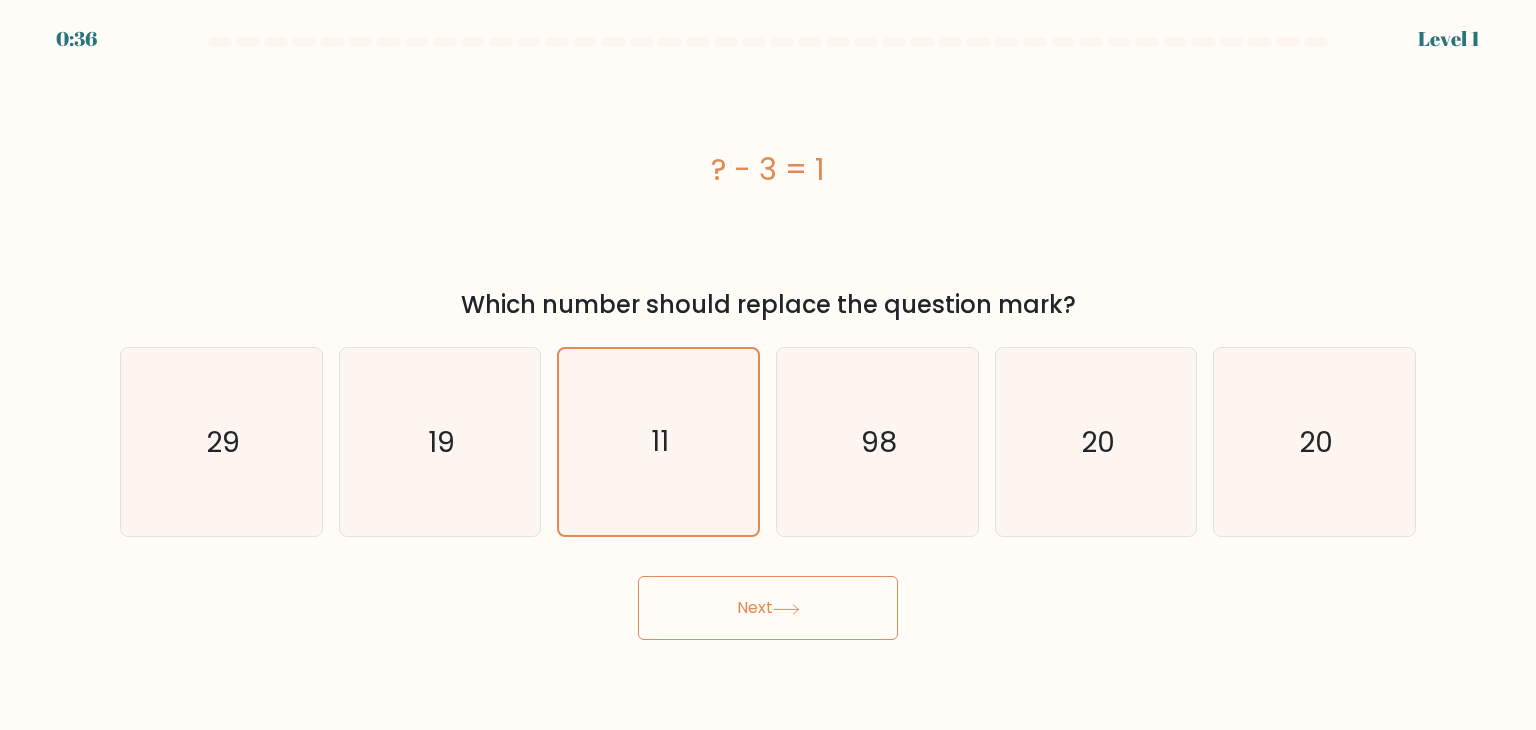 click on "Next" at bounding box center [768, 608] 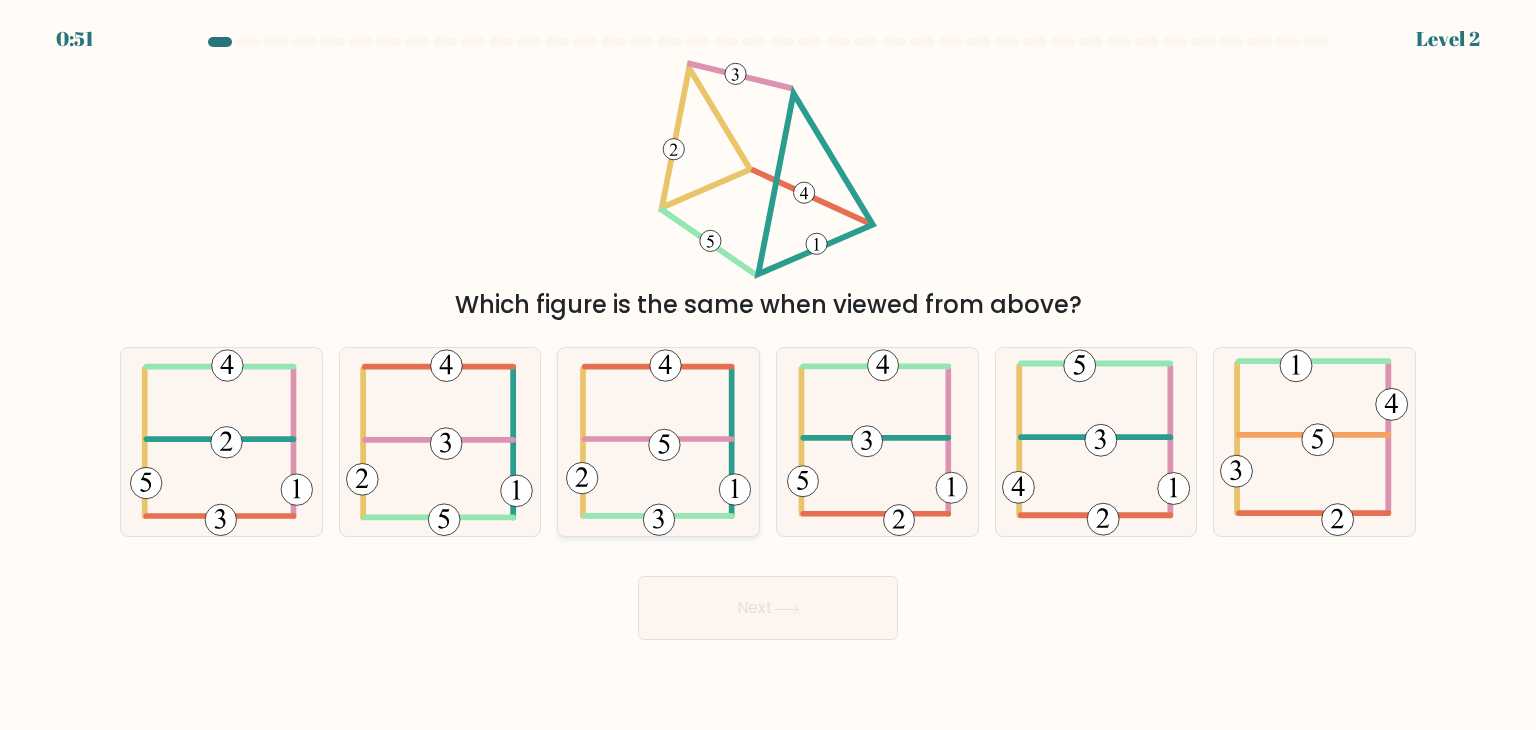 drag, startPoint x: 643, startPoint y: 414, endPoint x: 759, endPoint y: 486, distance: 136.52838 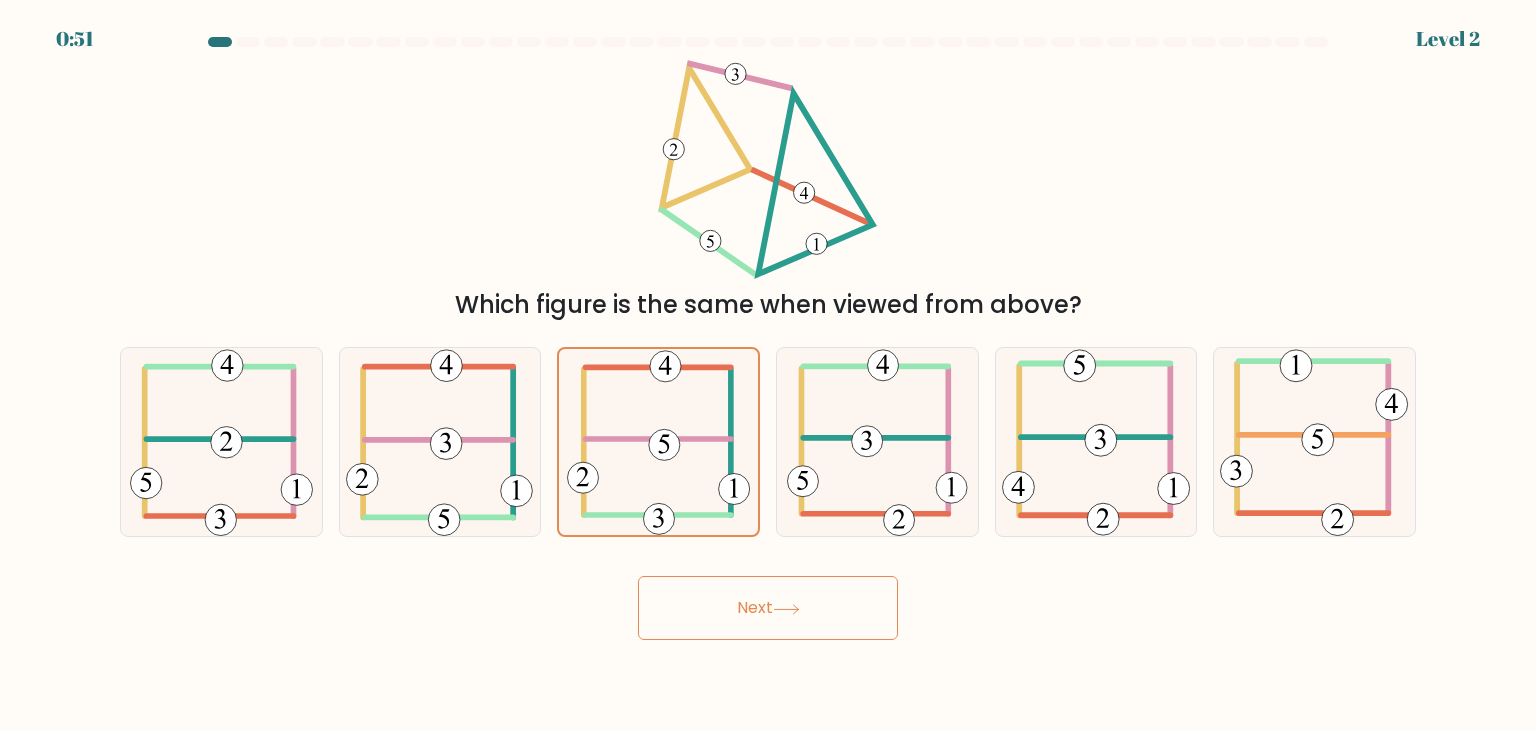drag, startPoint x: 801, startPoint y: 614, endPoint x: 765, endPoint y: 592, distance: 42.190044 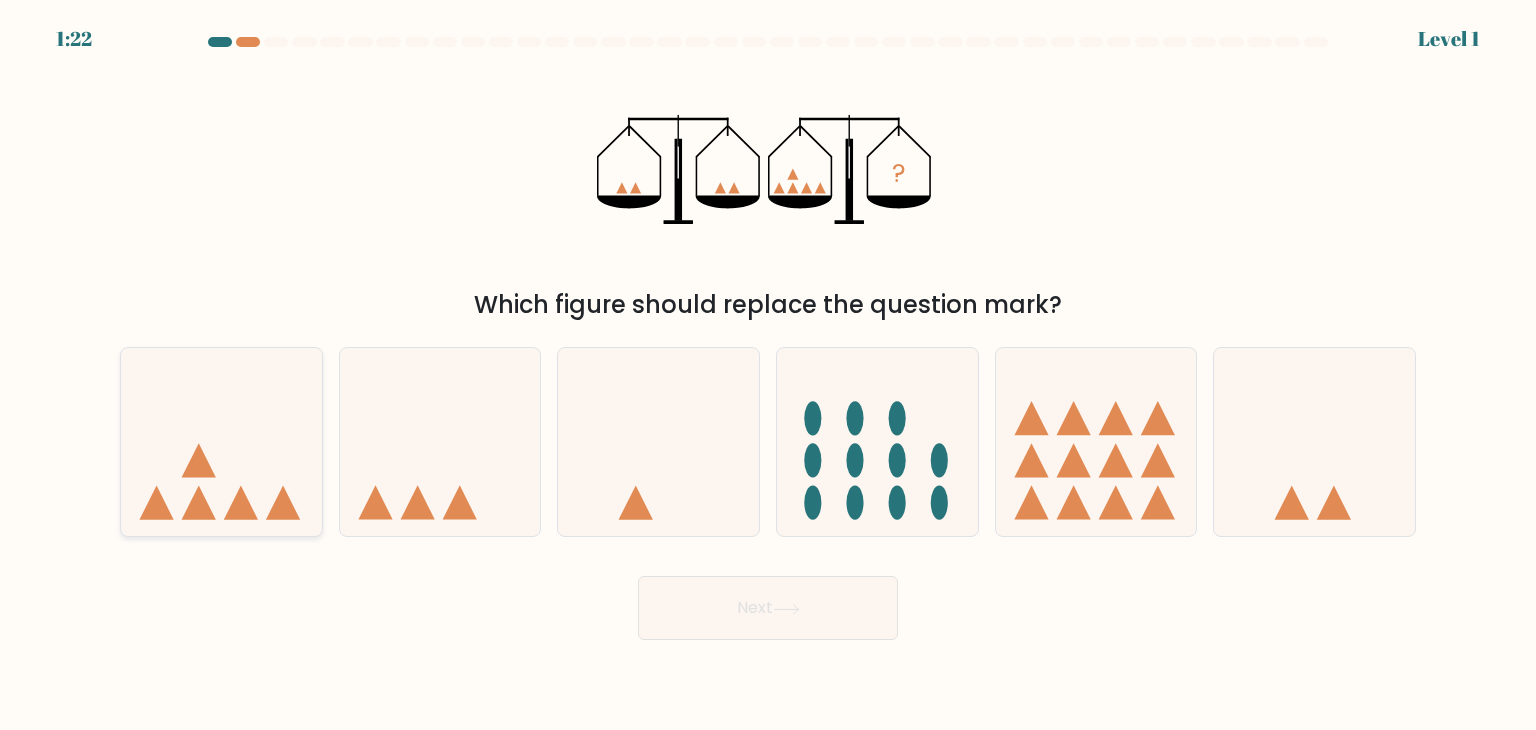 click at bounding box center (221, 442) 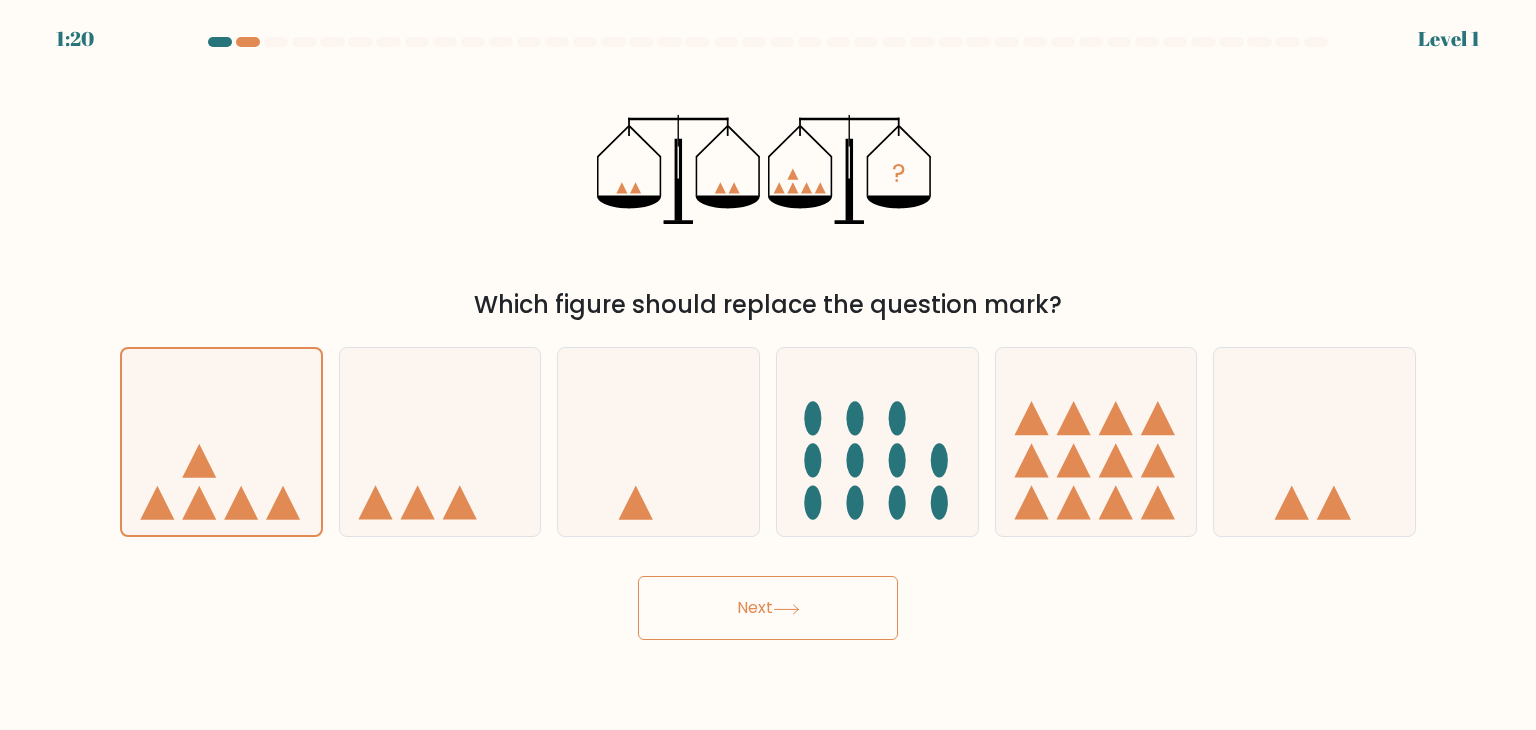 click on "Next" at bounding box center [768, 608] 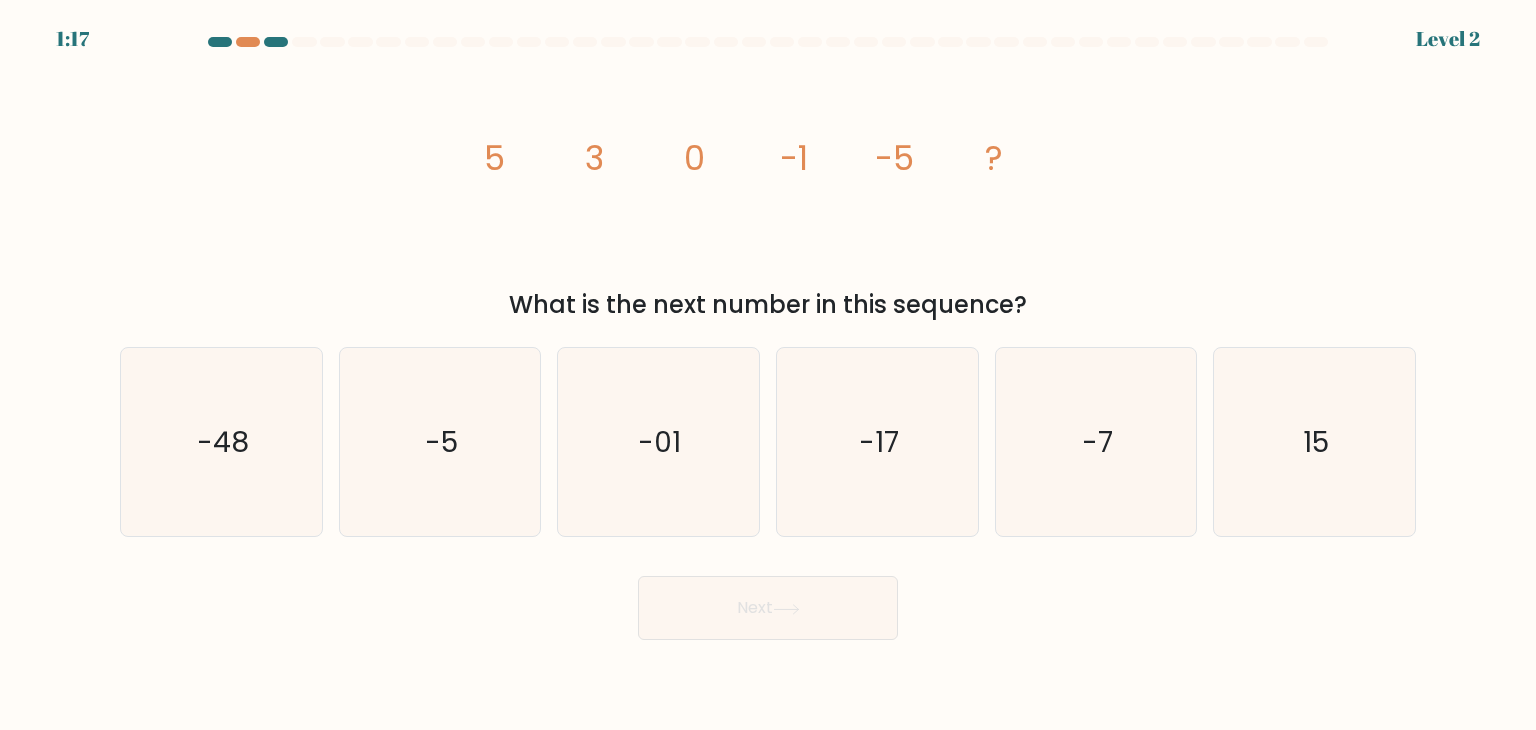 click on "Next" at bounding box center [768, 608] 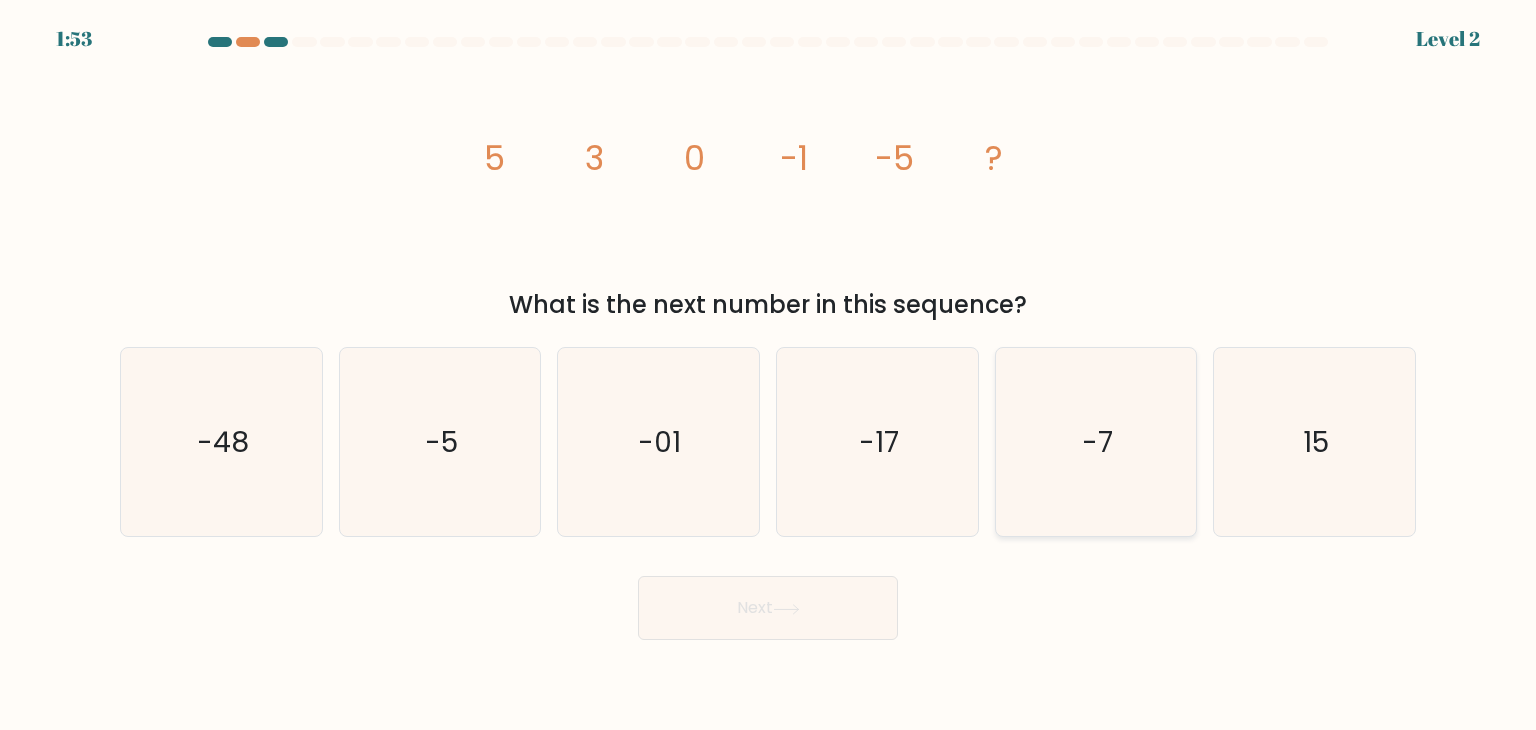 click on "-7" at bounding box center (1096, 442) 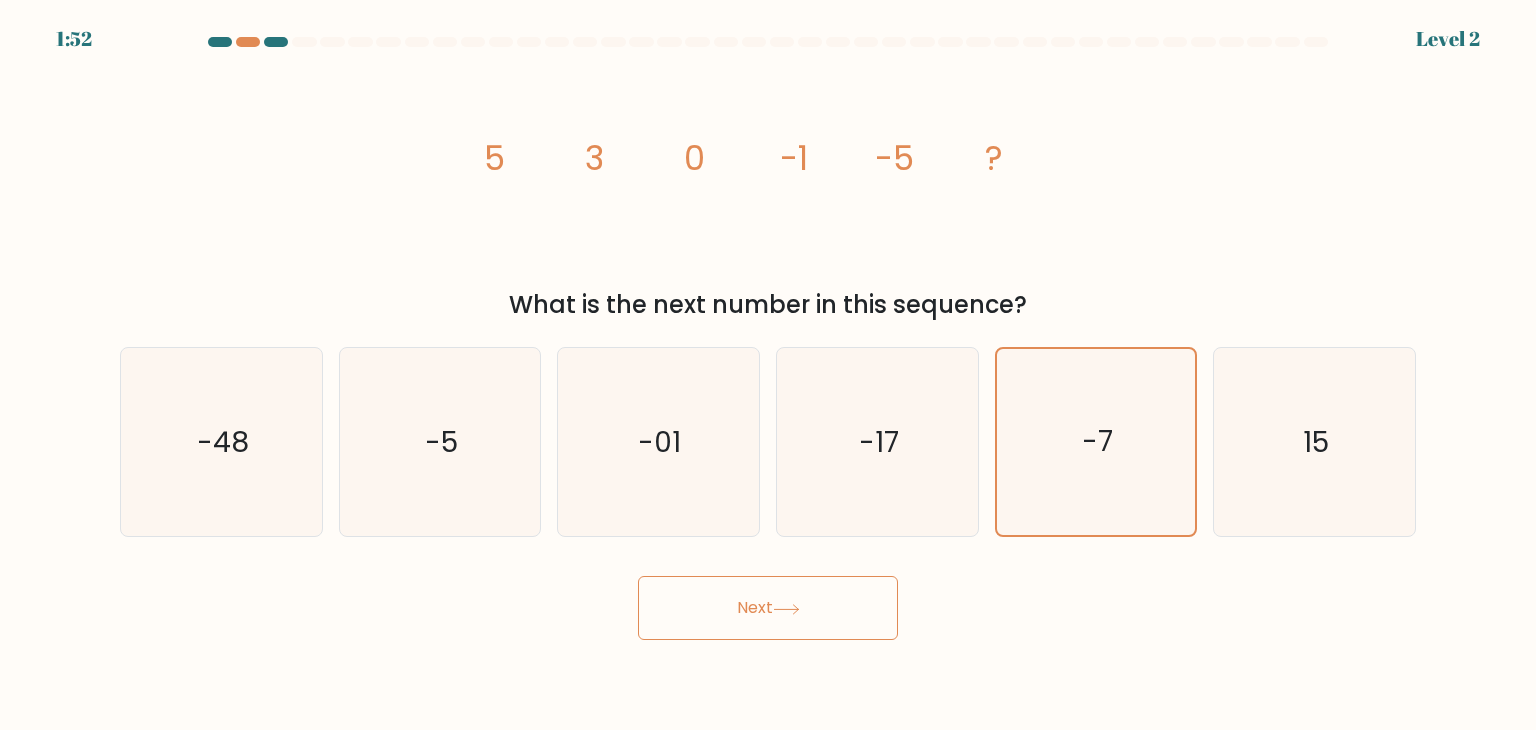 click on "Next" at bounding box center (768, 608) 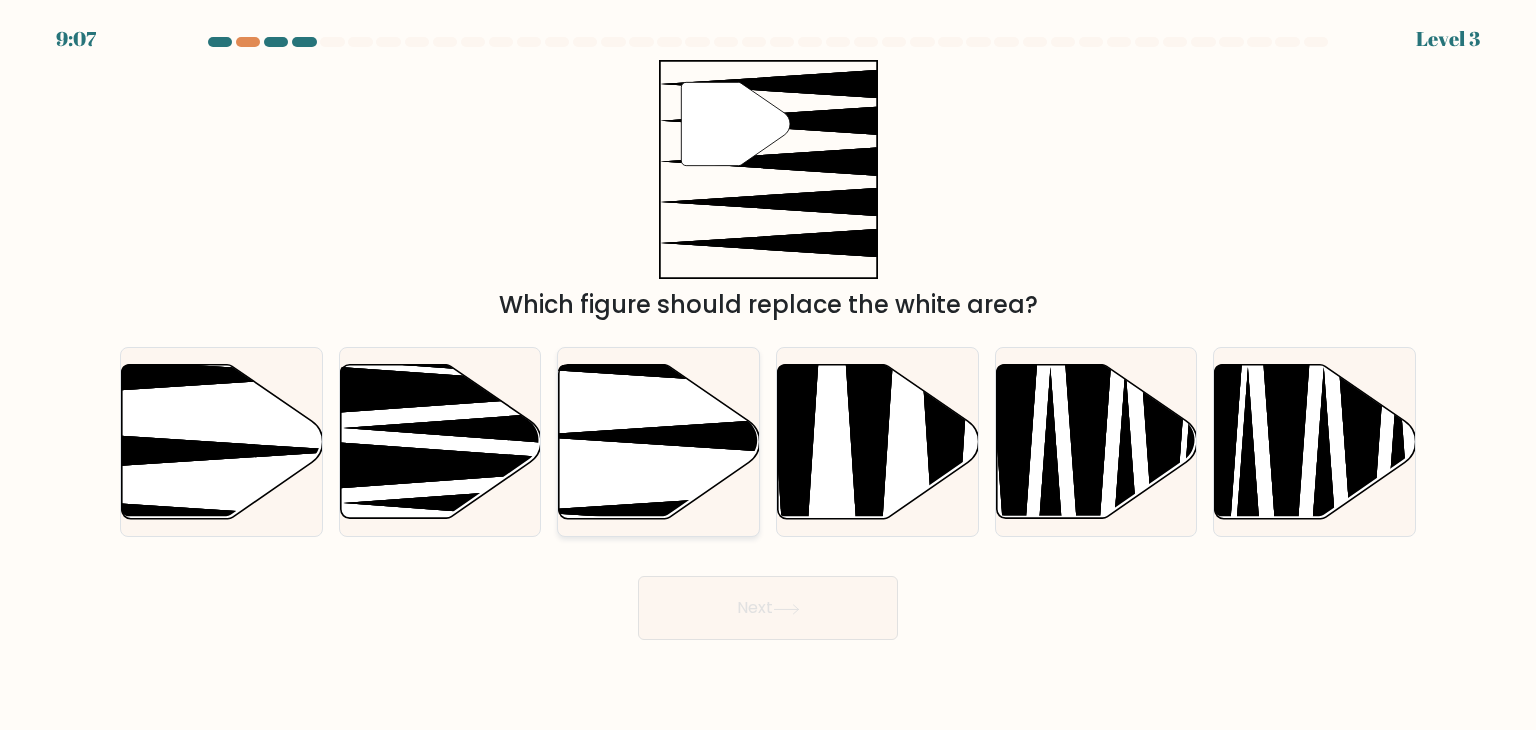 click at bounding box center [659, 442] 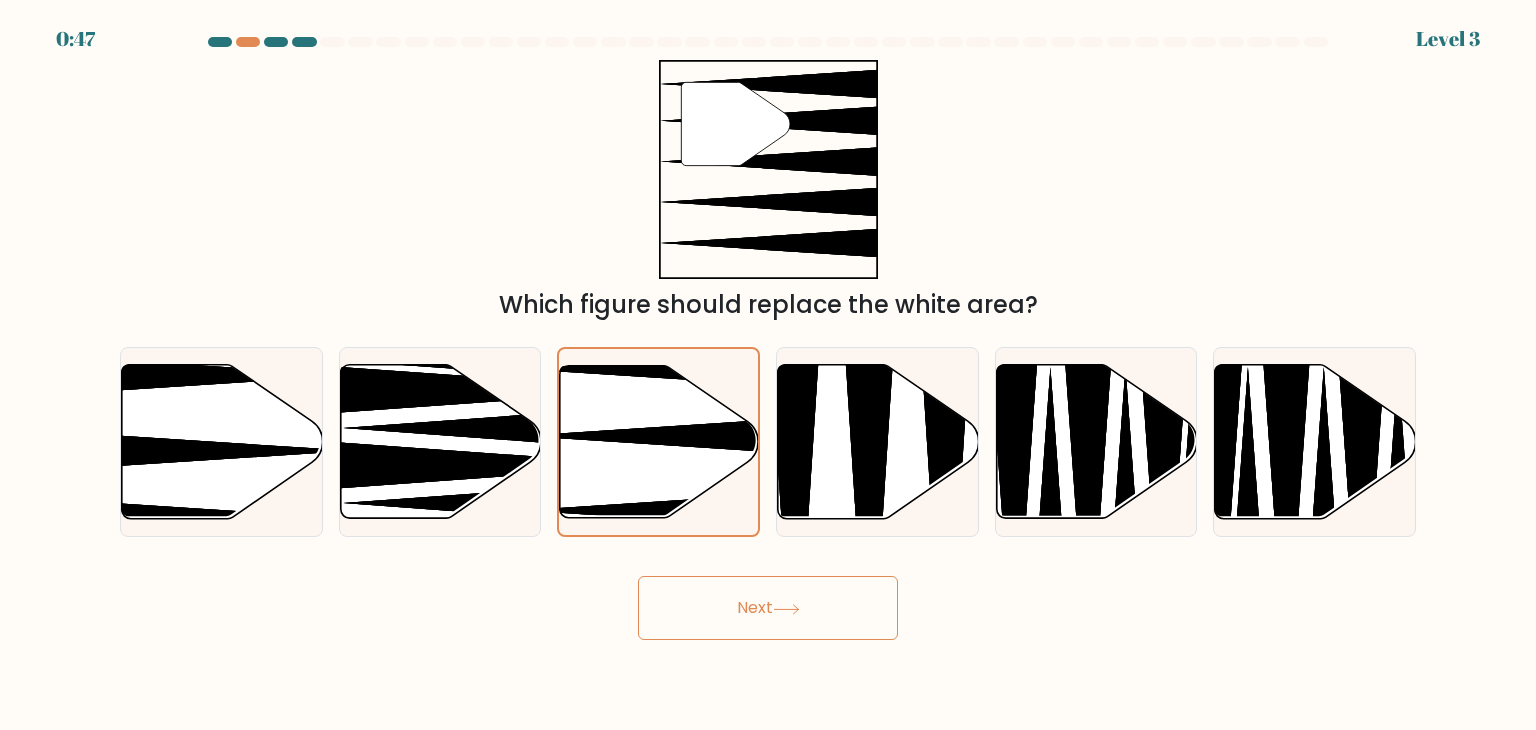 click on "Next" at bounding box center [768, 608] 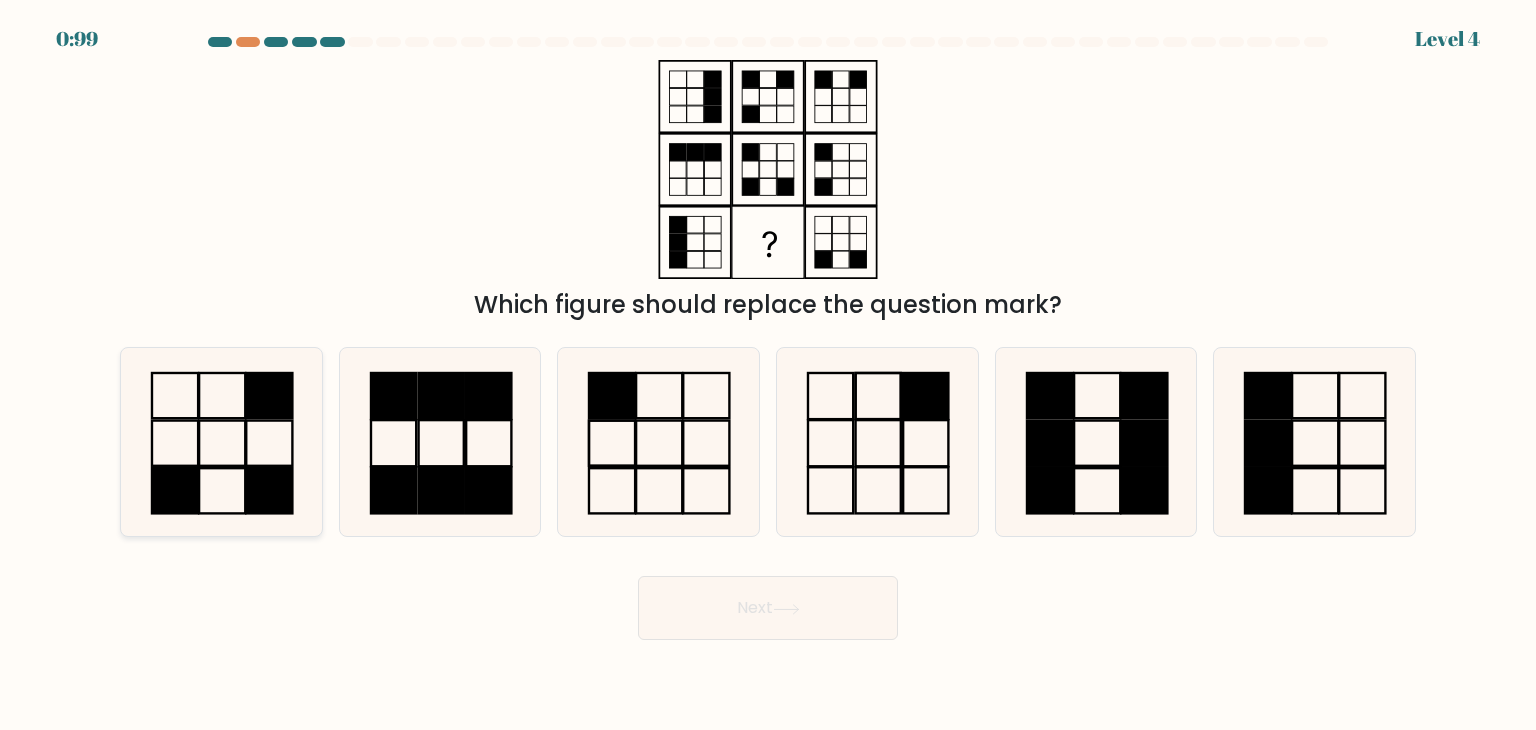 click at bounding box center (221, 442) 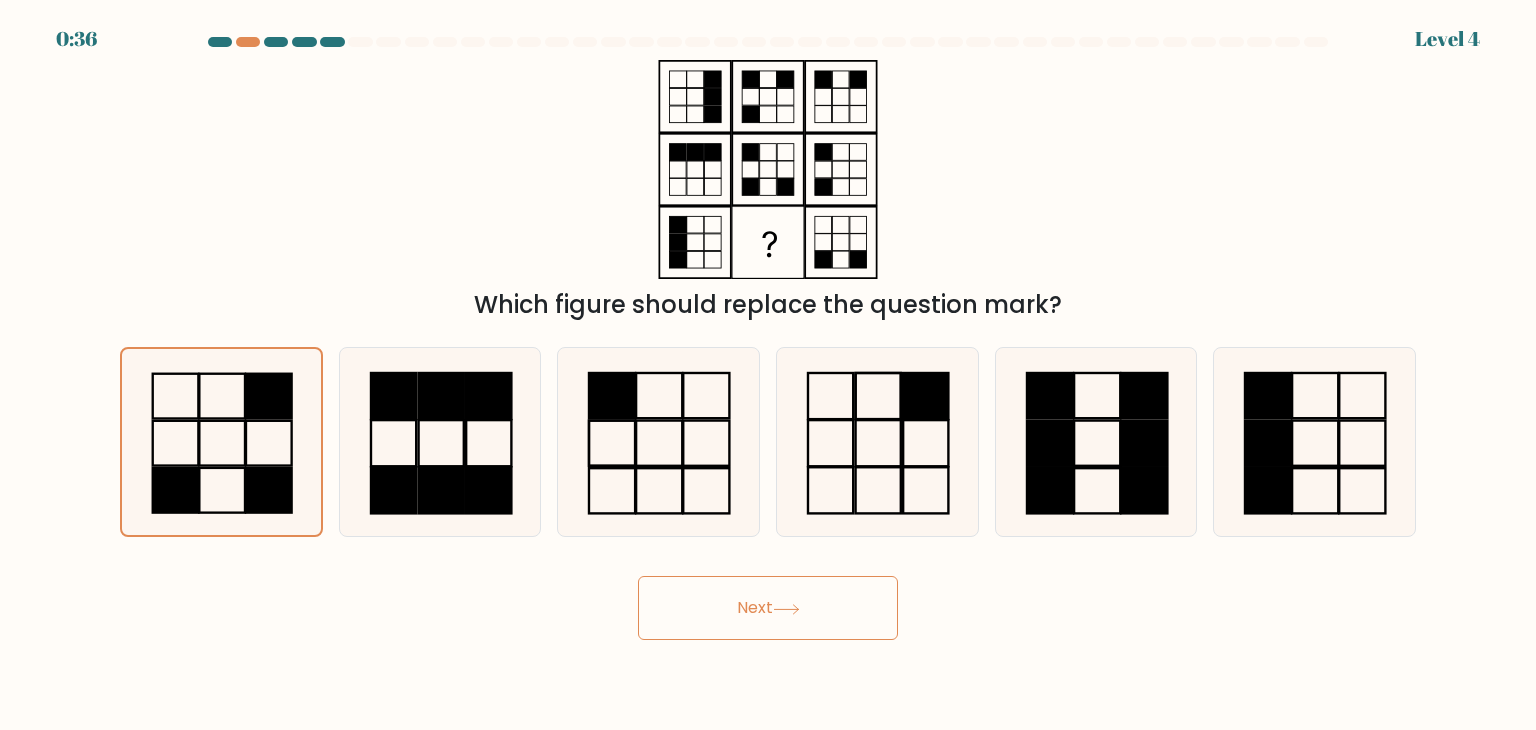 click on "Next" at bounding box center (768, 608) 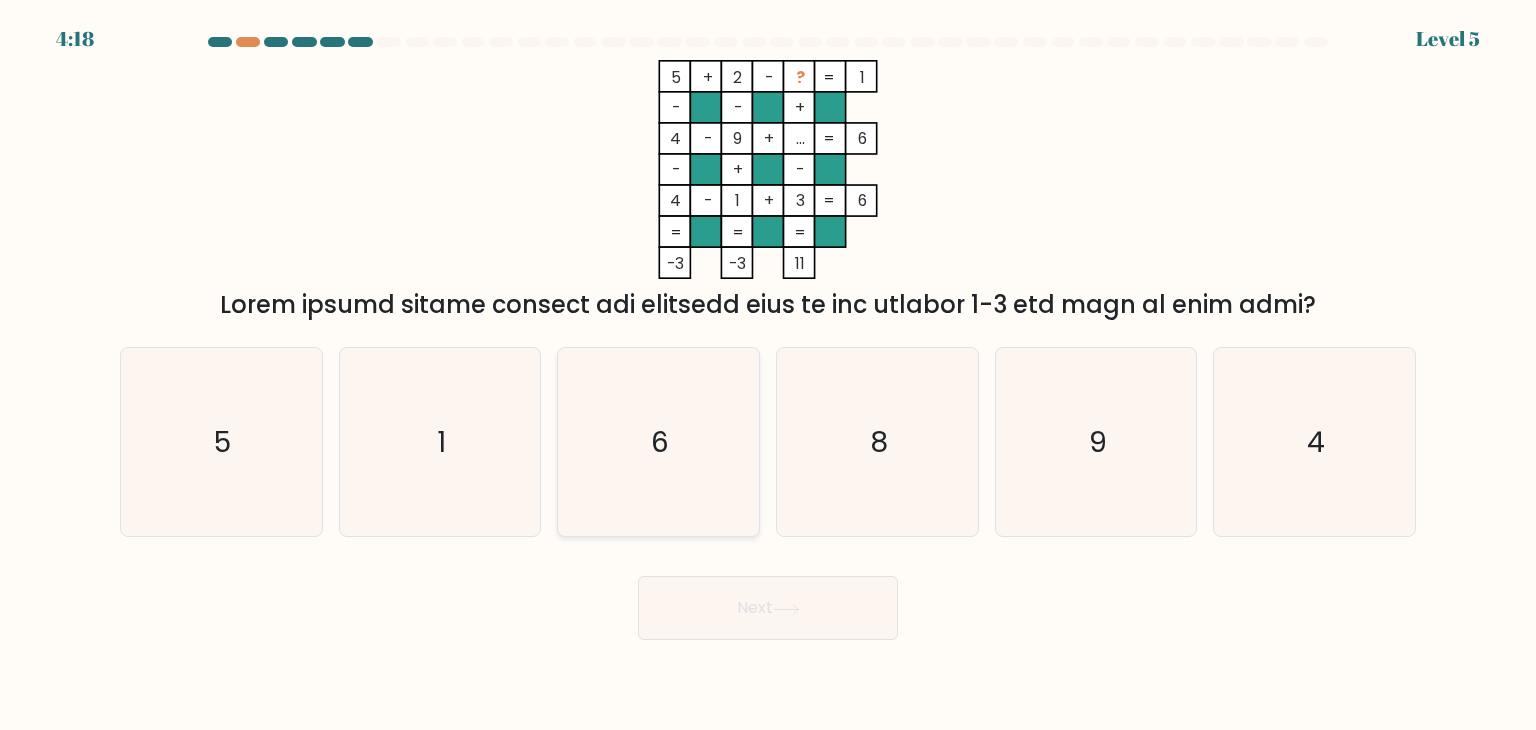 click on "6" at bounding box center (658, 442) 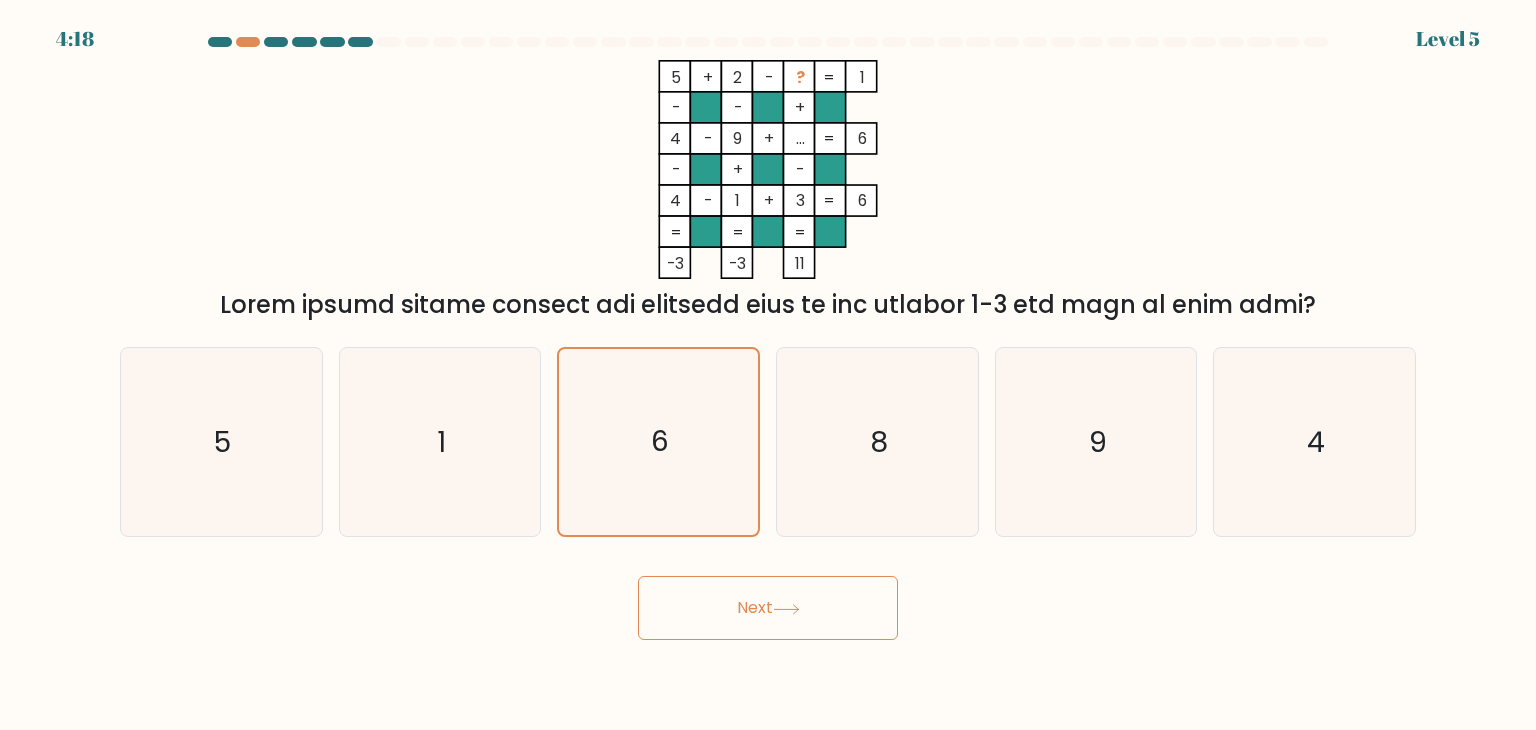 click on "Next" at bounding box center (768, 608) 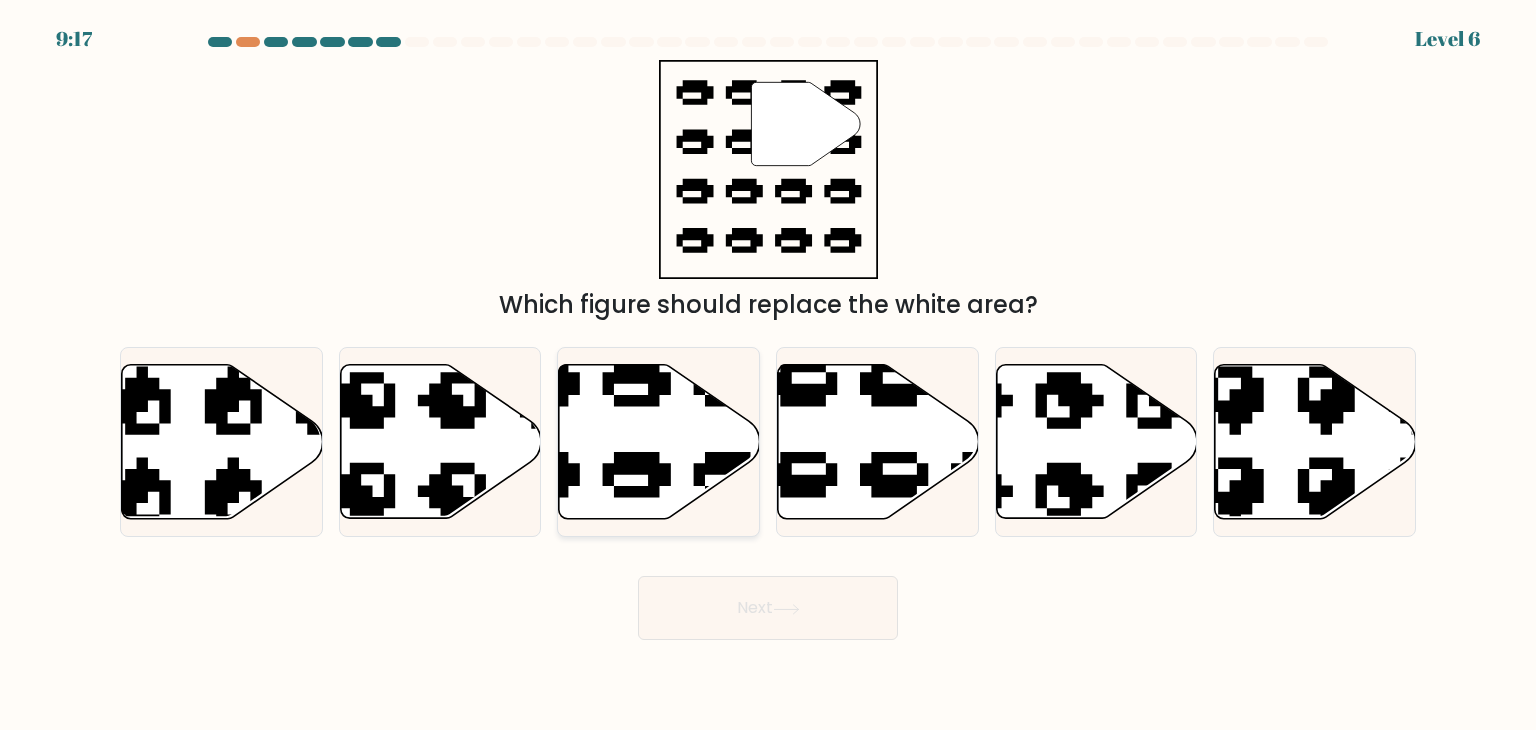 click at bounding box center (659, 442) 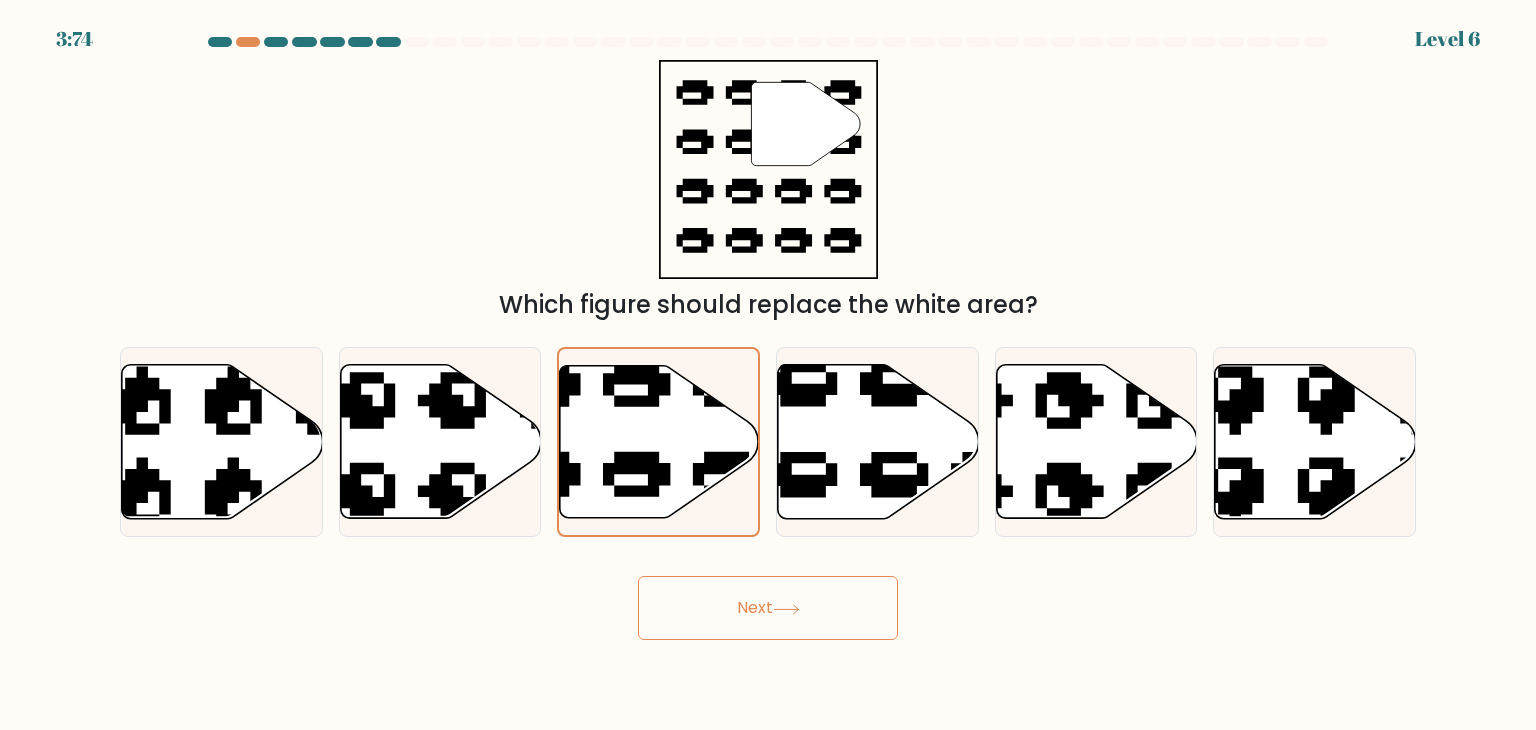click on "Next" at bounding box center (768, 608) 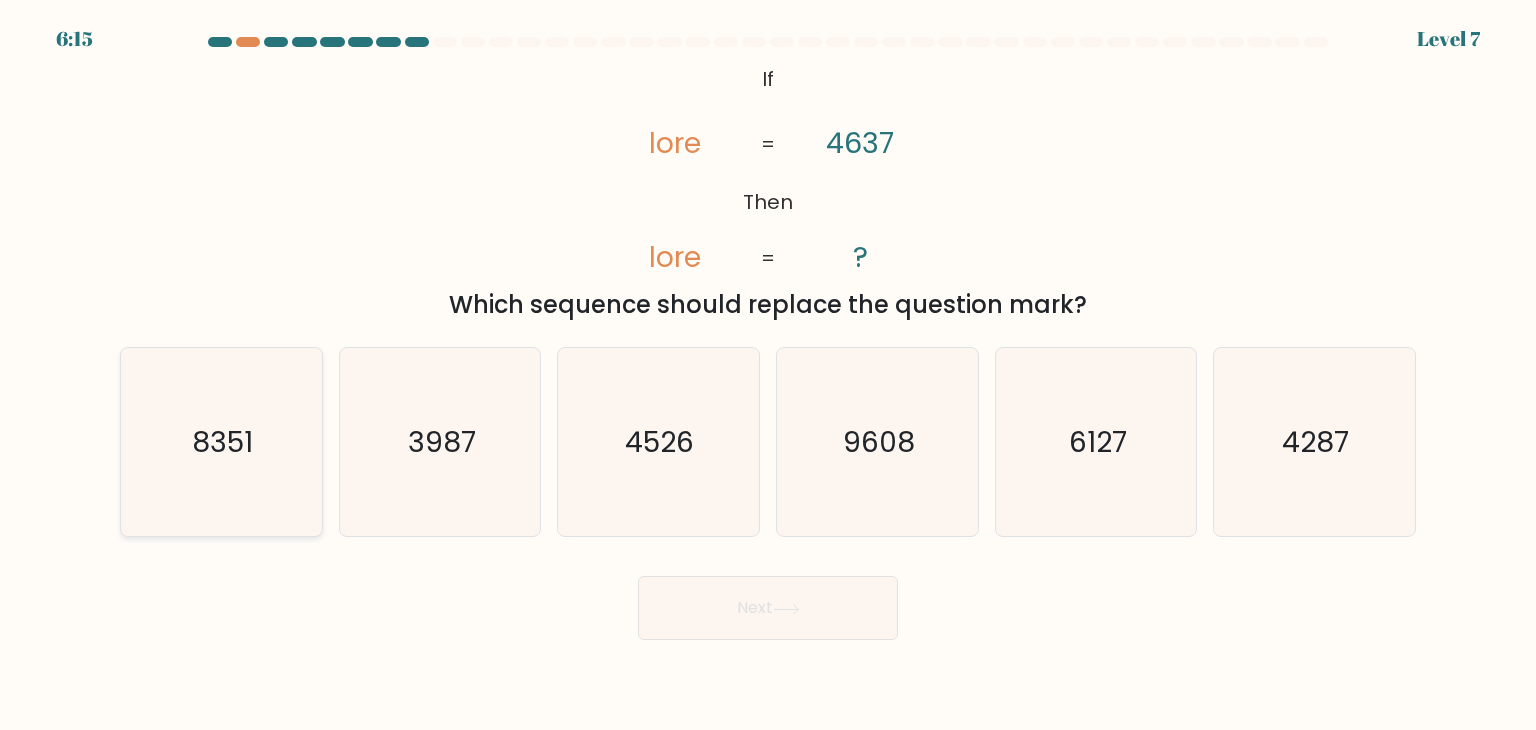 click on "8351" at bounding box center (223, 442) 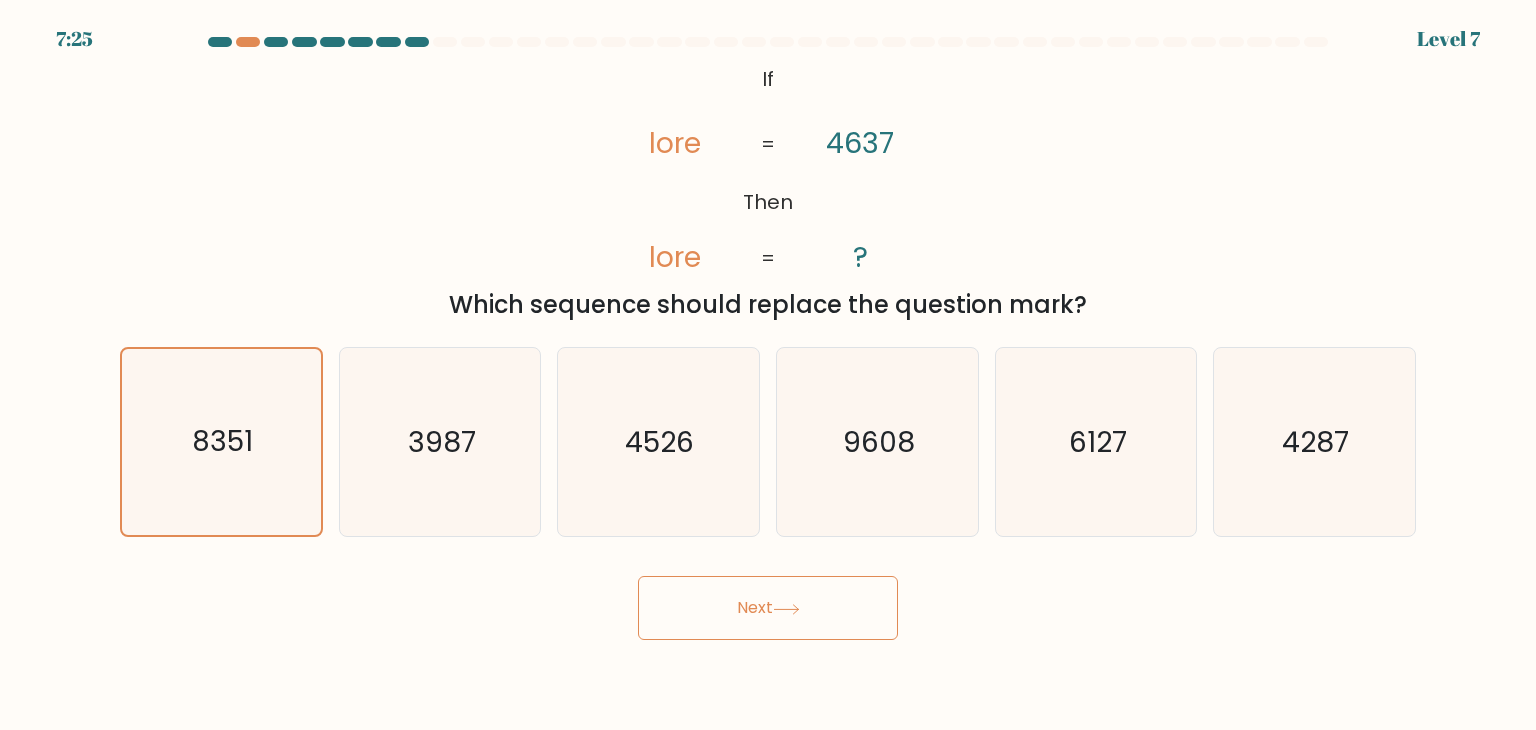 click on "Next" at bounding box center [768, 608] 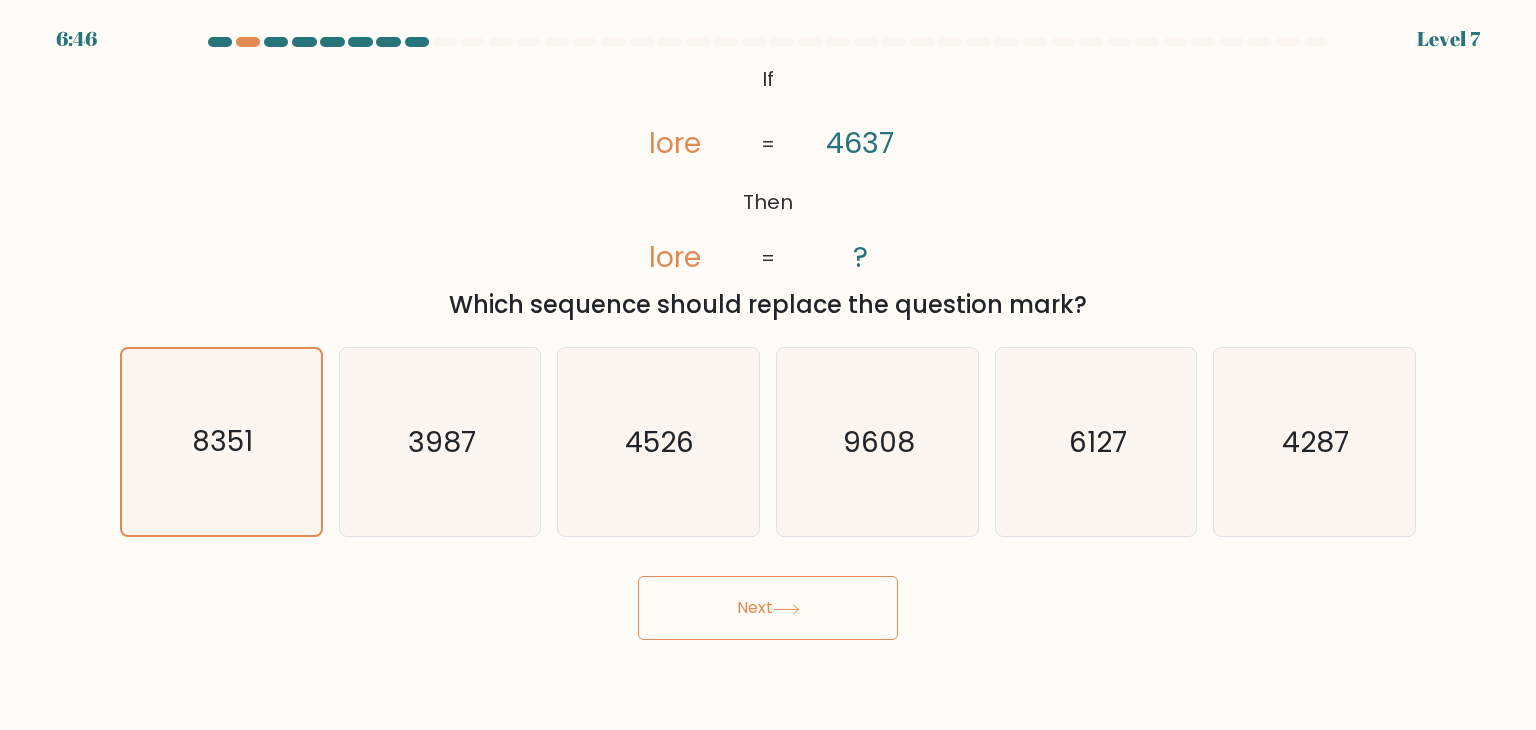 click on "Next" at bounding box center [768, 608] 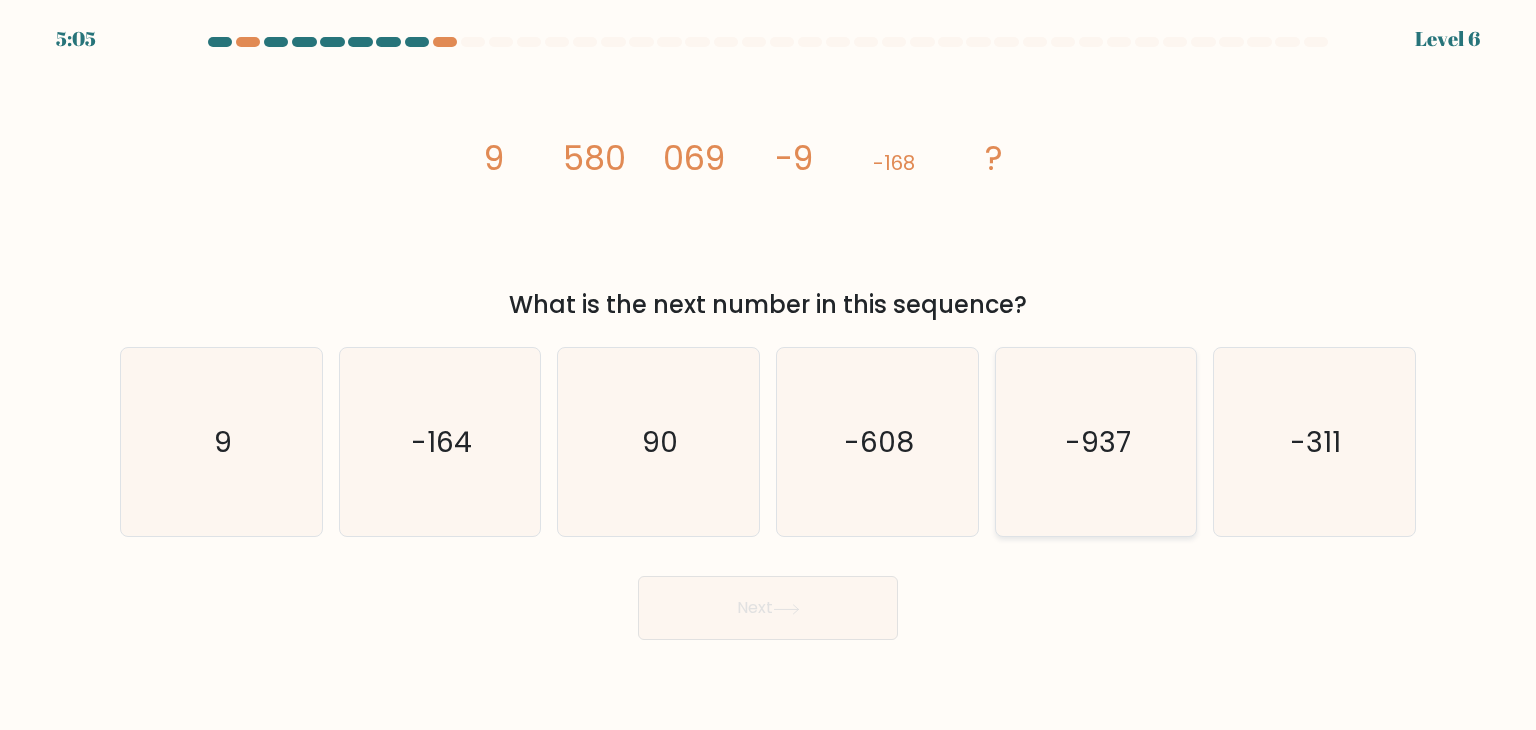 drag, startPoint x: 1104, startPoint y: 475, endPoint x: 941, endPoint y: 573, distance: 190.192 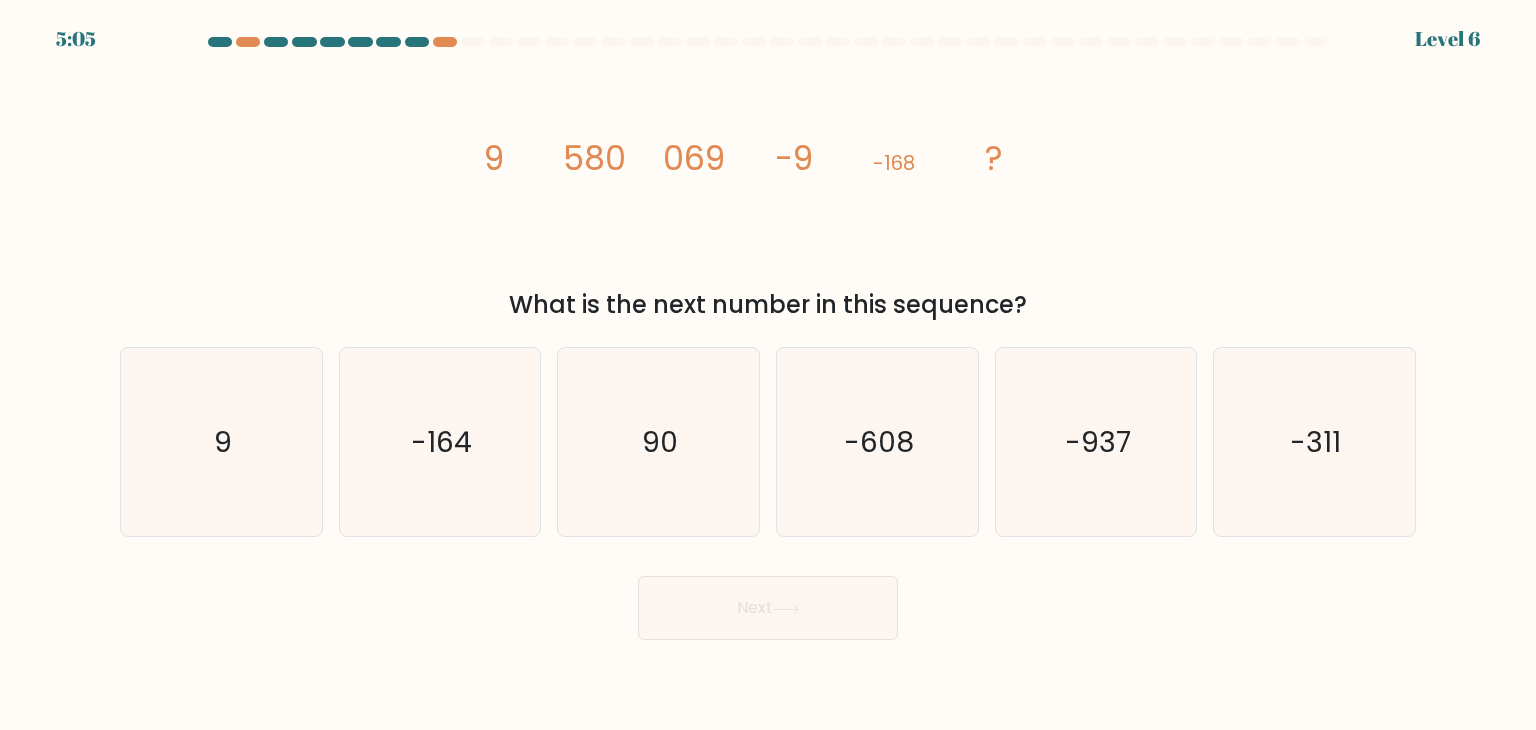 click on "-937" at bounding box center [1096, 442] 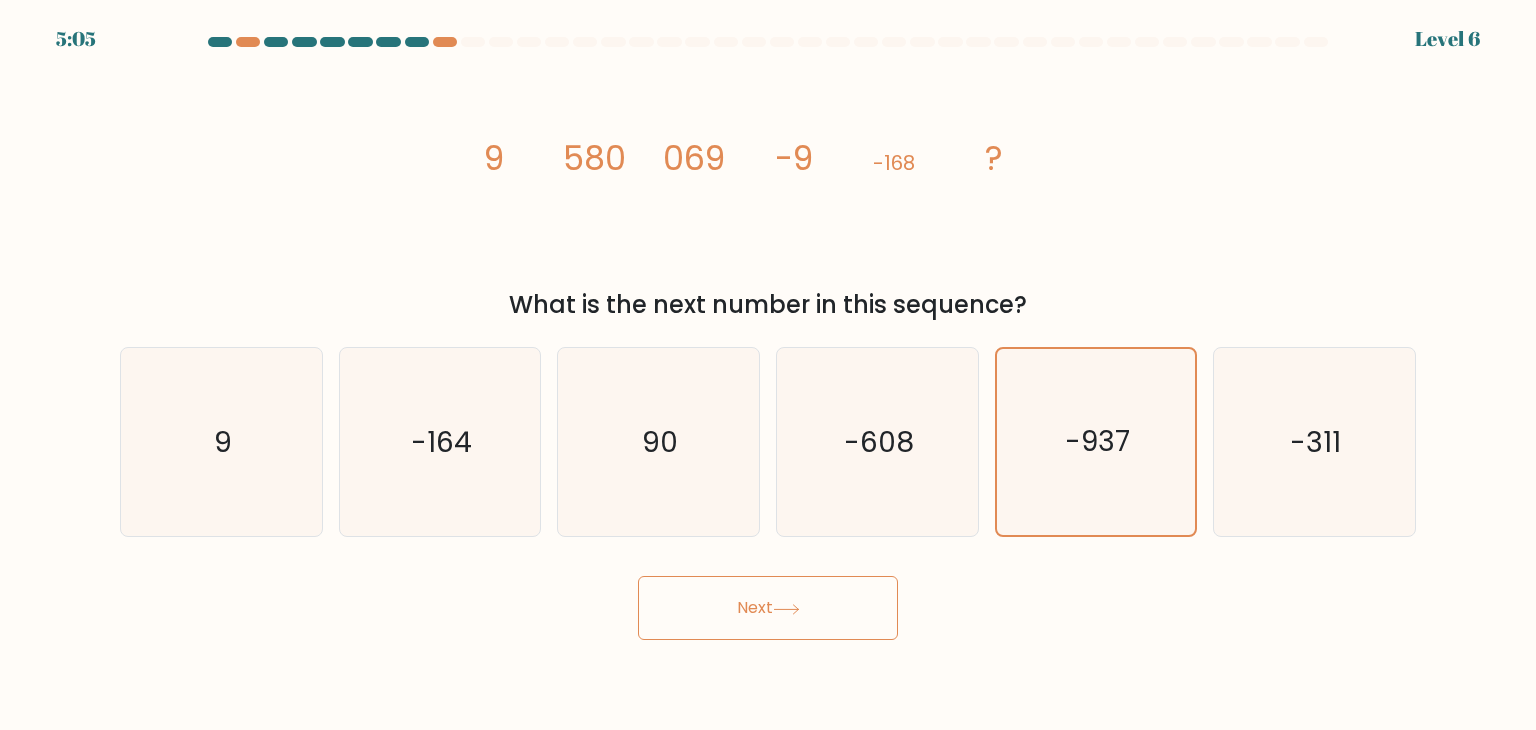 click on "Next" at bounding box center [768, 608] 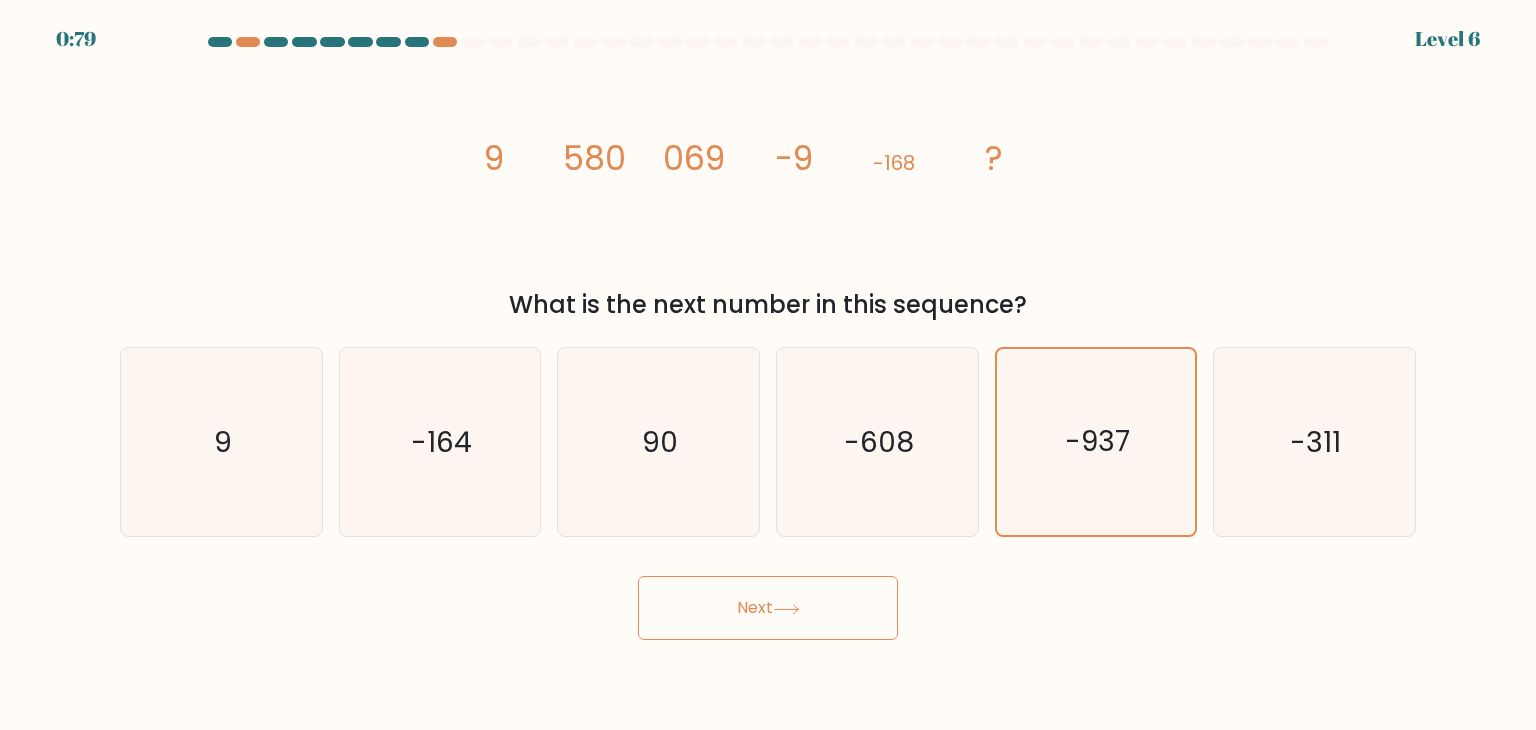 click on "Next" at bounding box center [768, 608] 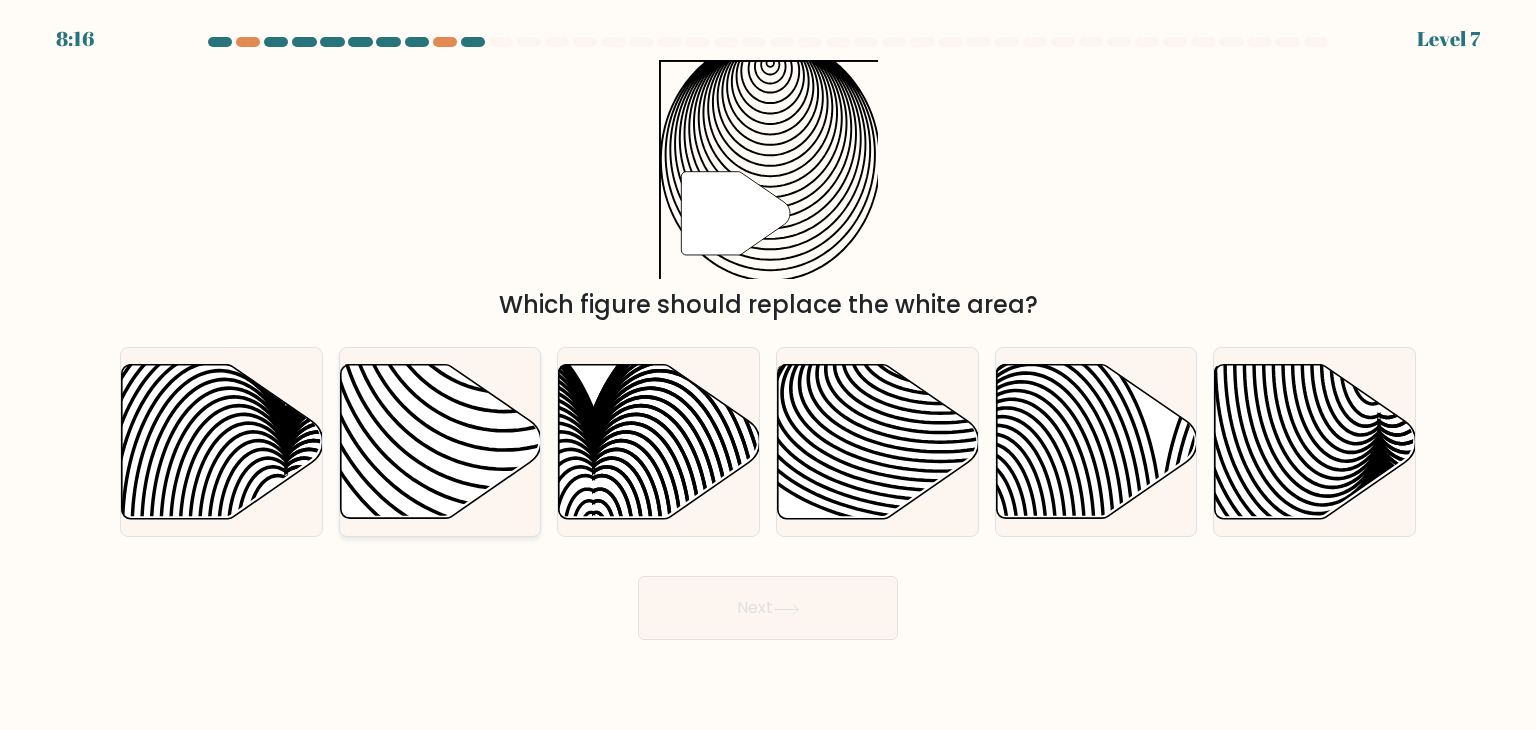 click at bounding box center (440, 442) 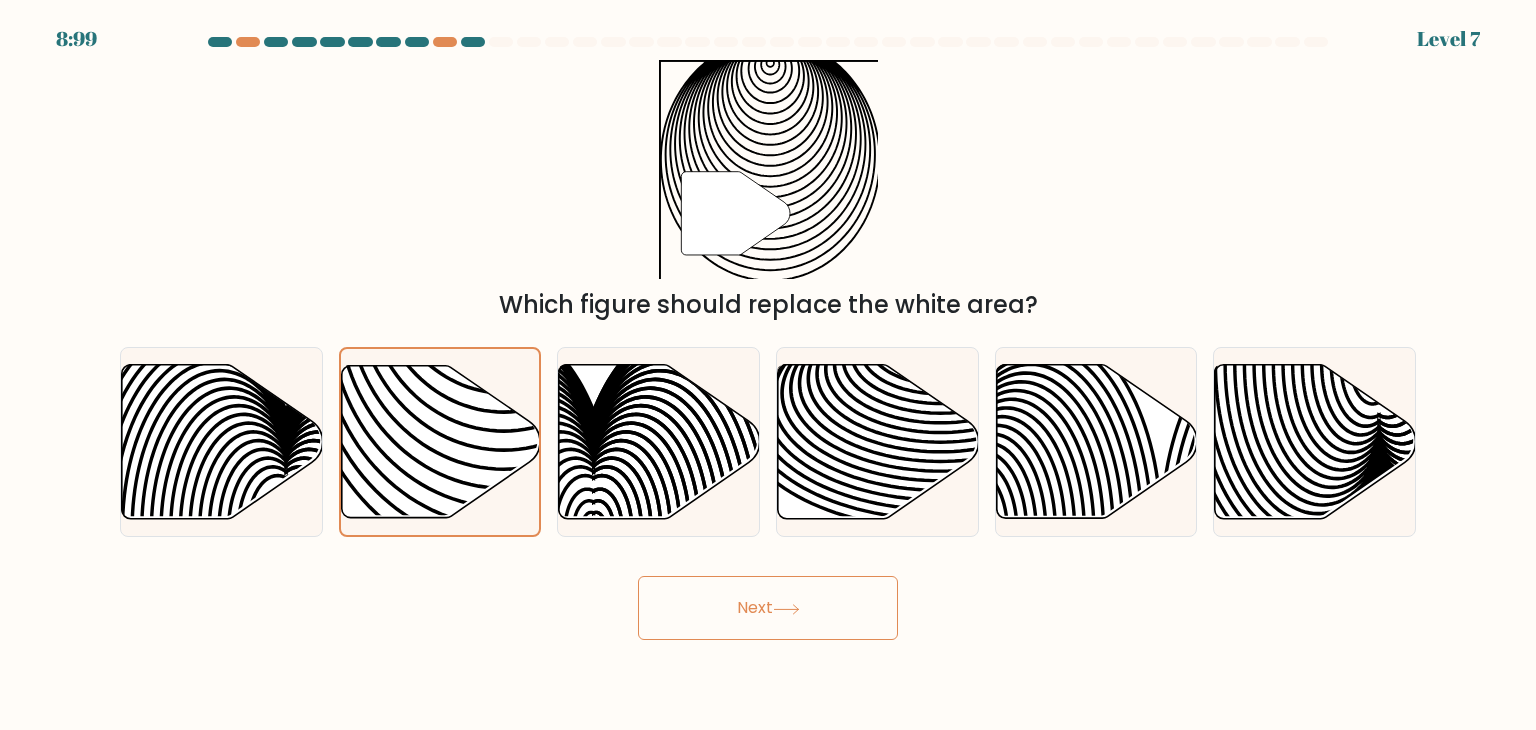 click on "Next" at bounding box center (768, 608) 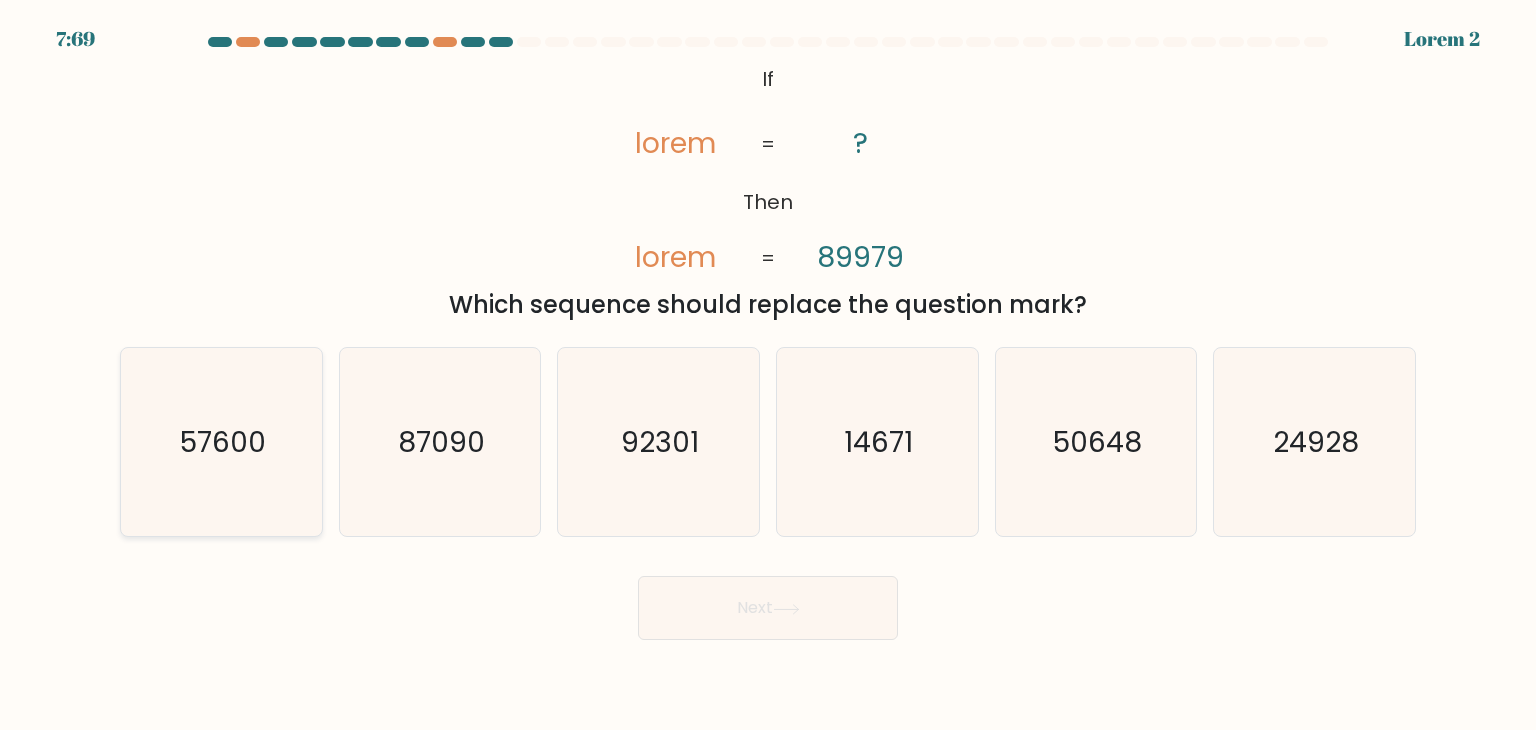 click on "57600" at bounding box center (223, 442) 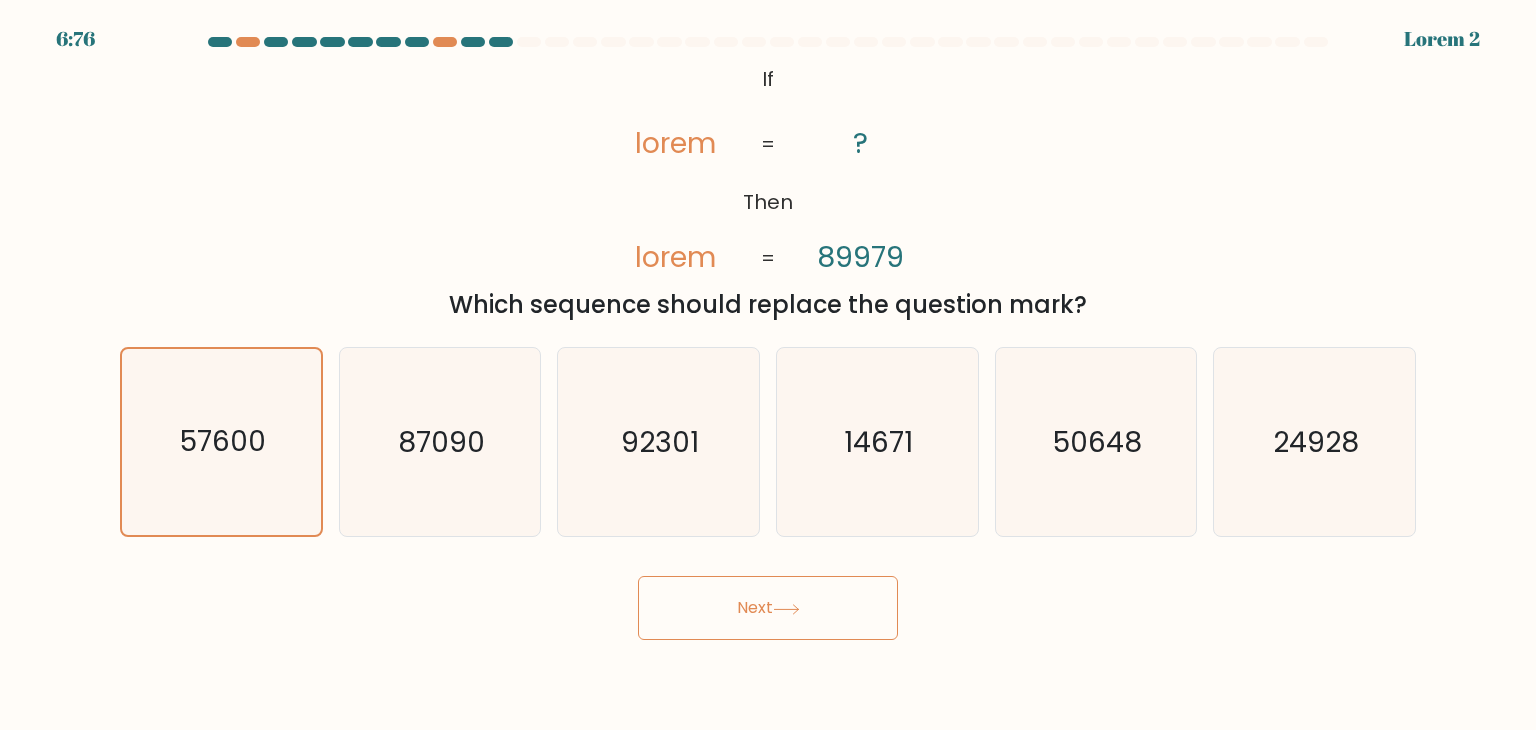 click on "2:45
Lorem 3
Ip" at bounding box center (768, 365) 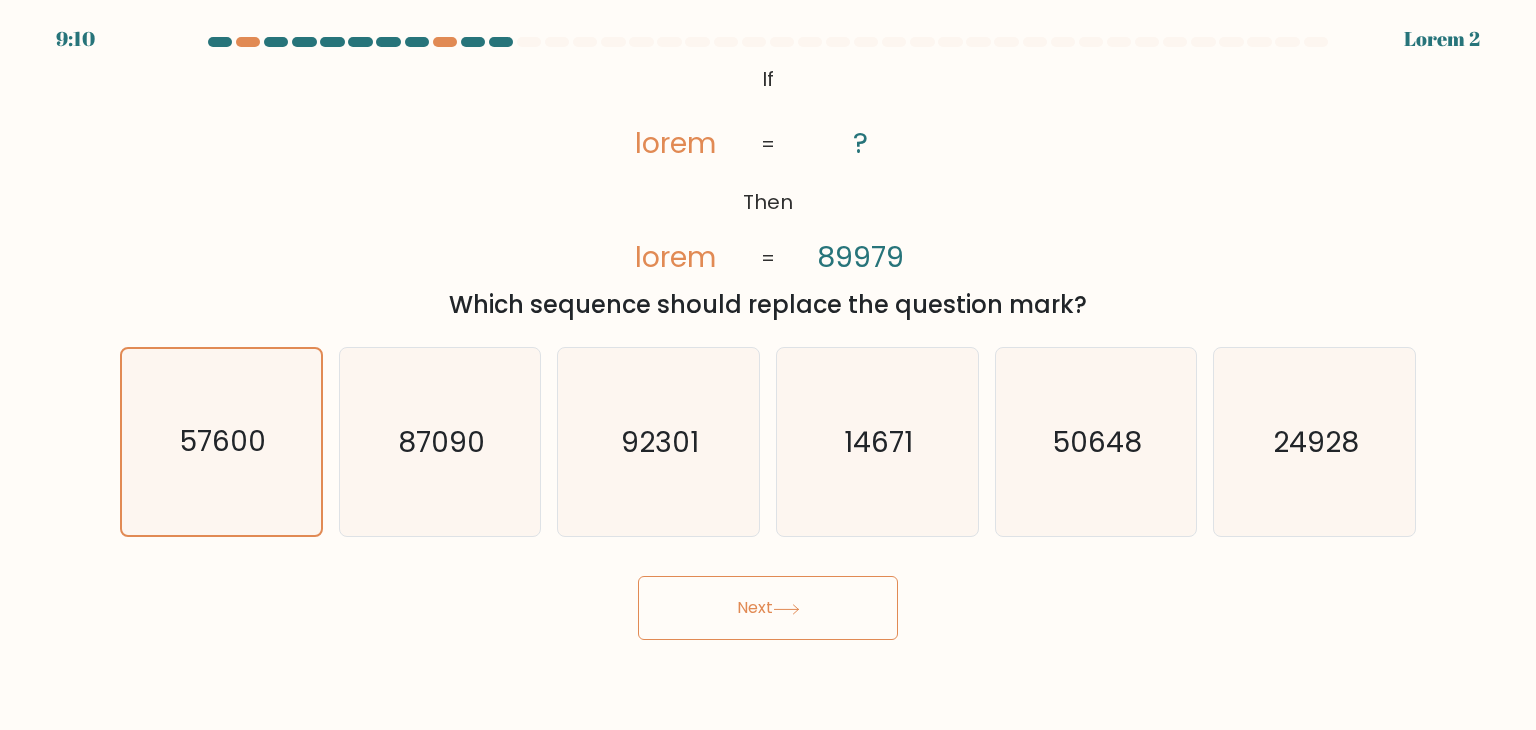 drag, startPoint x: 786, startPoint y: 614, endPoint x: 776, endPoint y: 632, distance: 20.59126 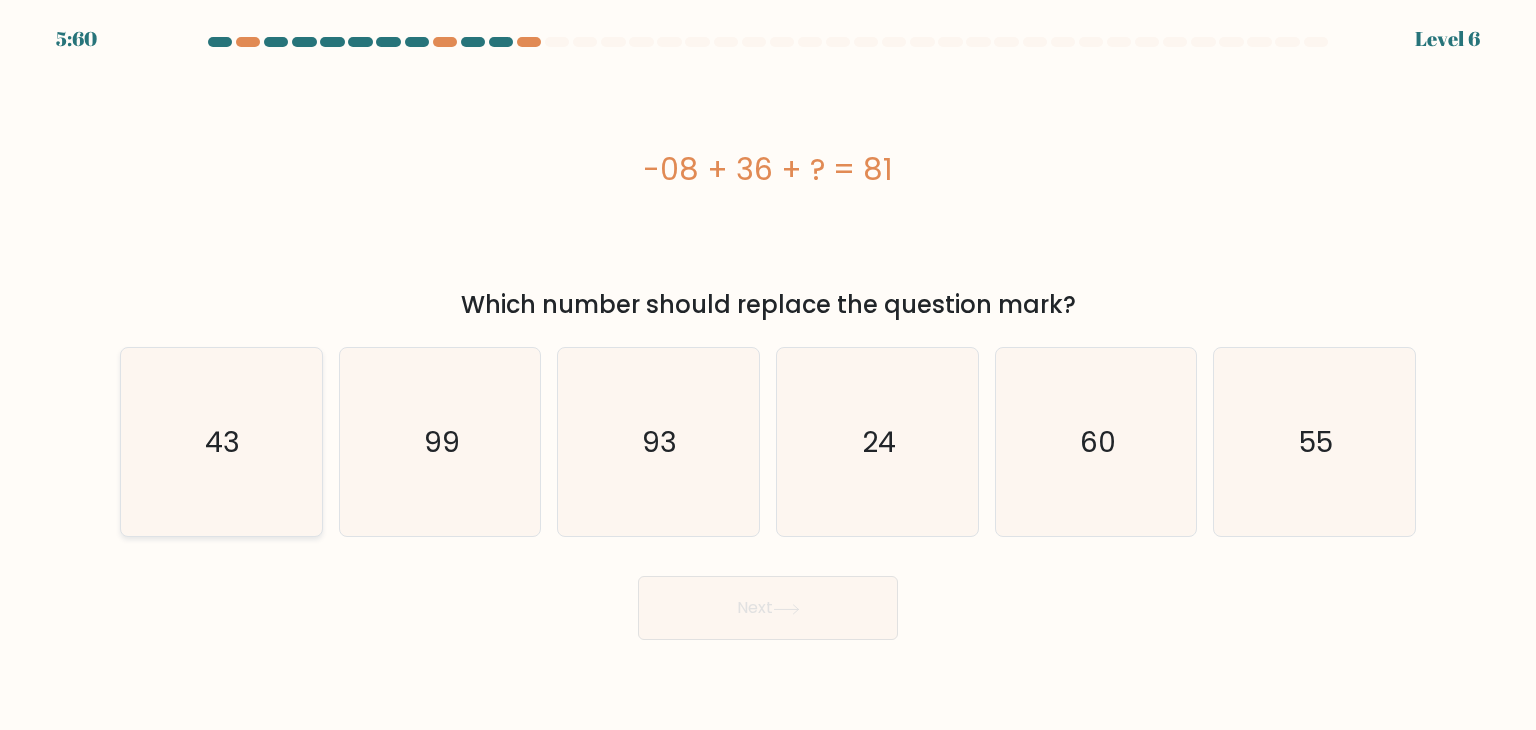 click on "43" at bounding box center [223, 442] 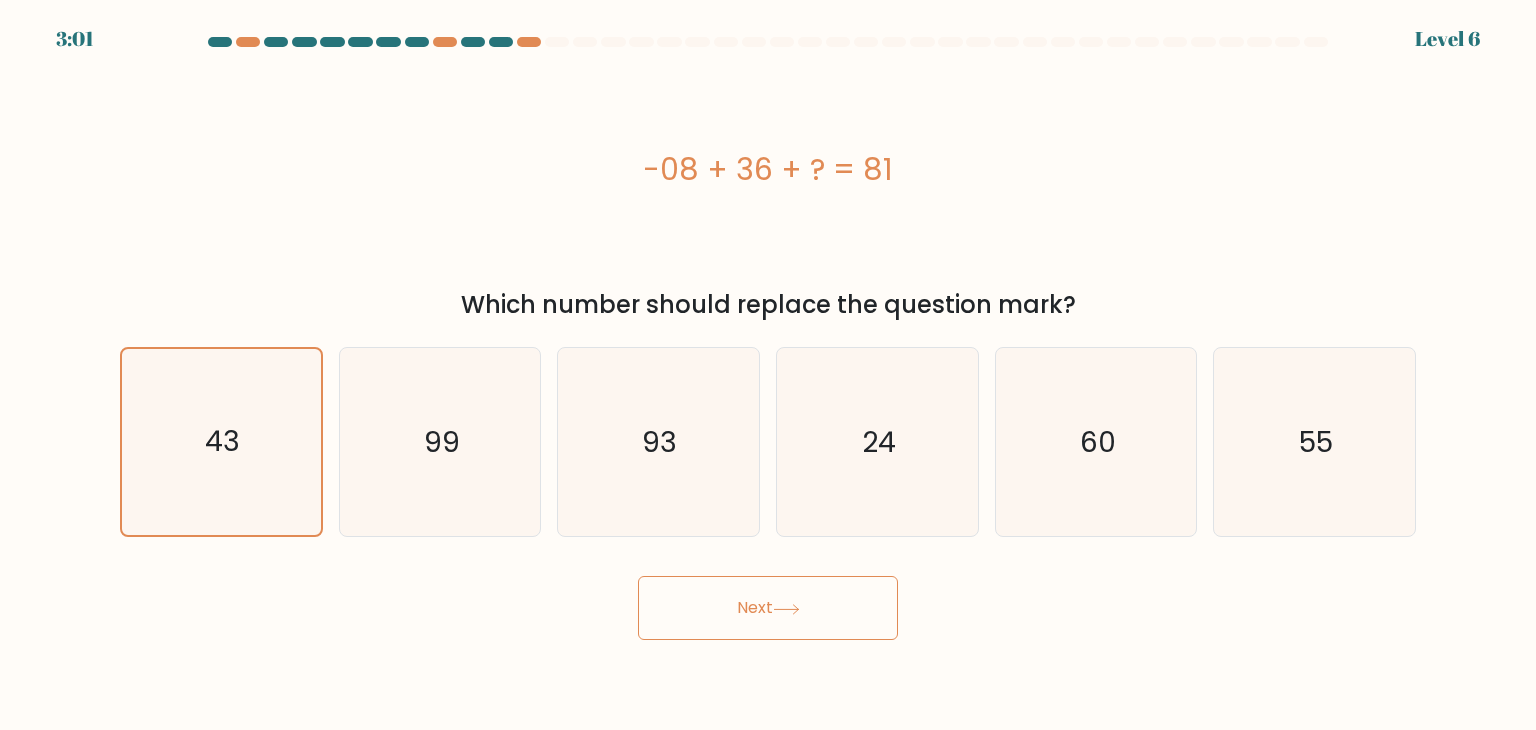 click on "Next" at bounding box center (768, 608) 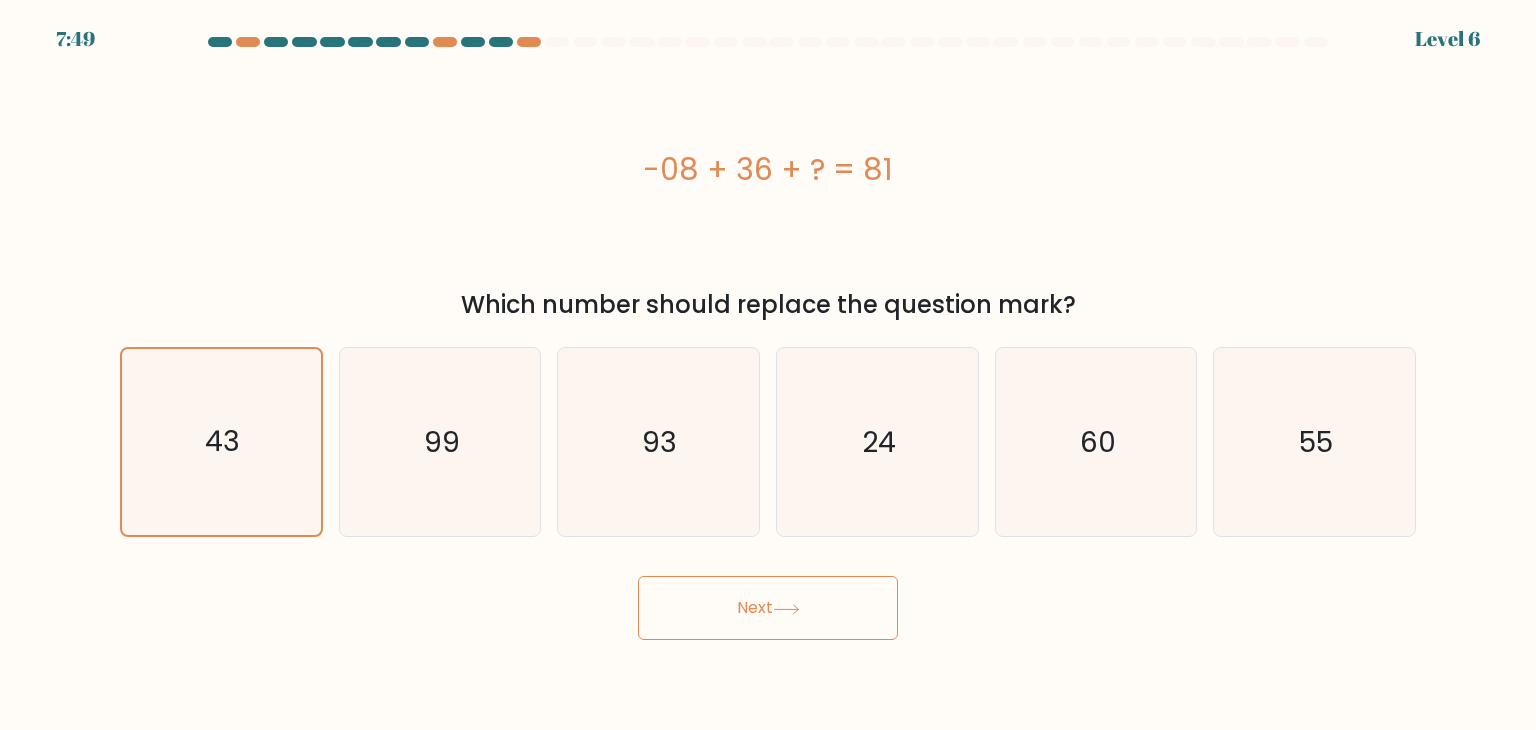 click on "Next" at bounding box center (768, 608) 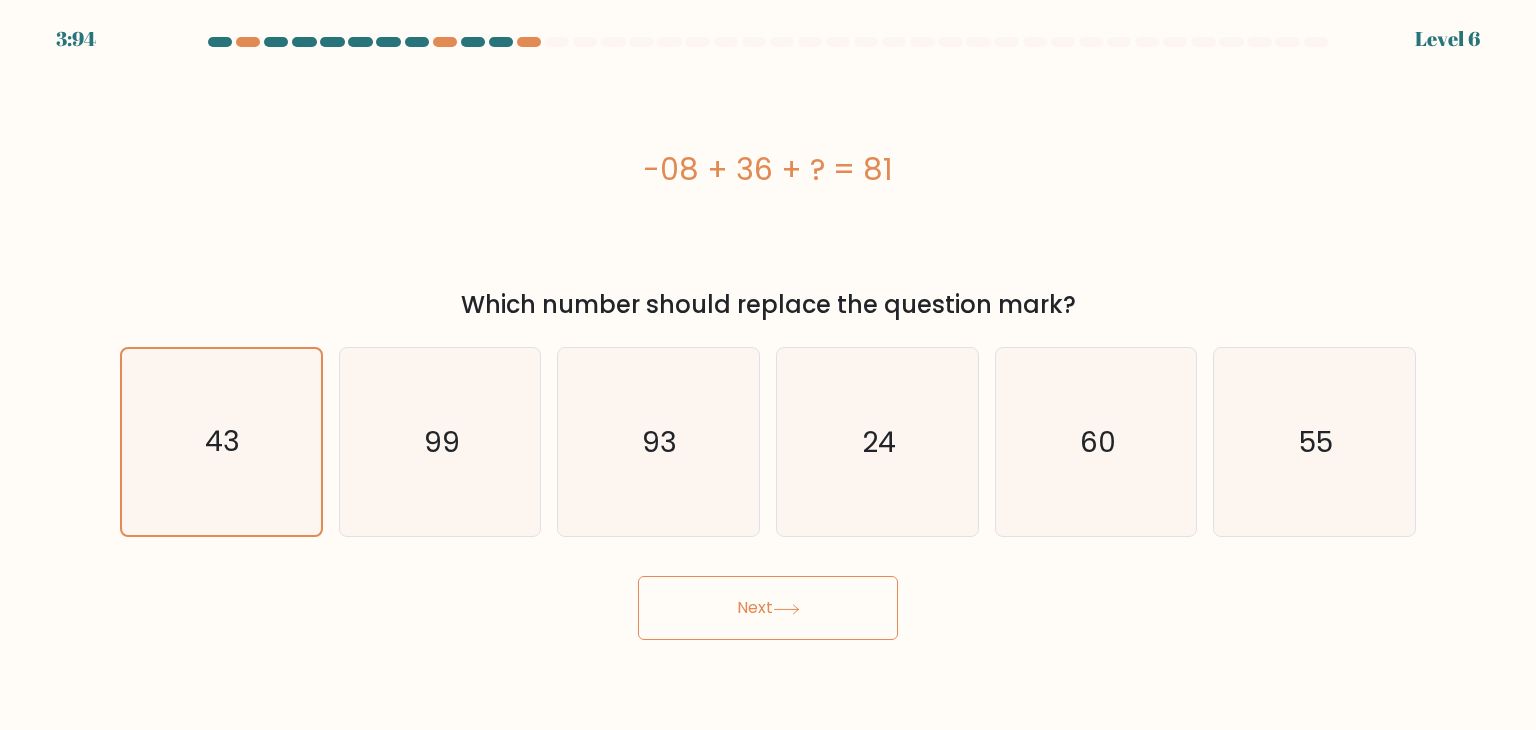 click on "Next" at bounding box center (768, 608) 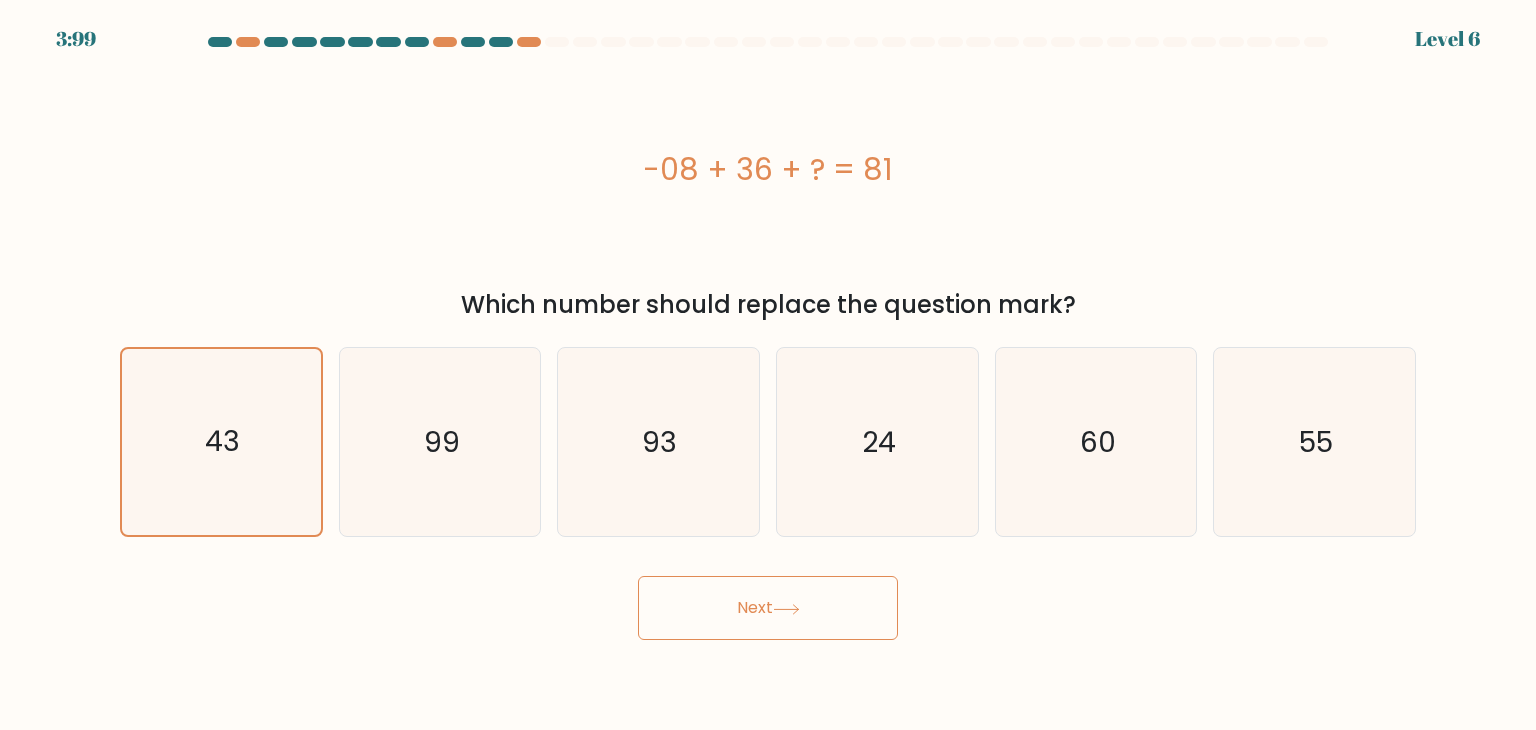 click on "Next" at bounding box center [768, 608] 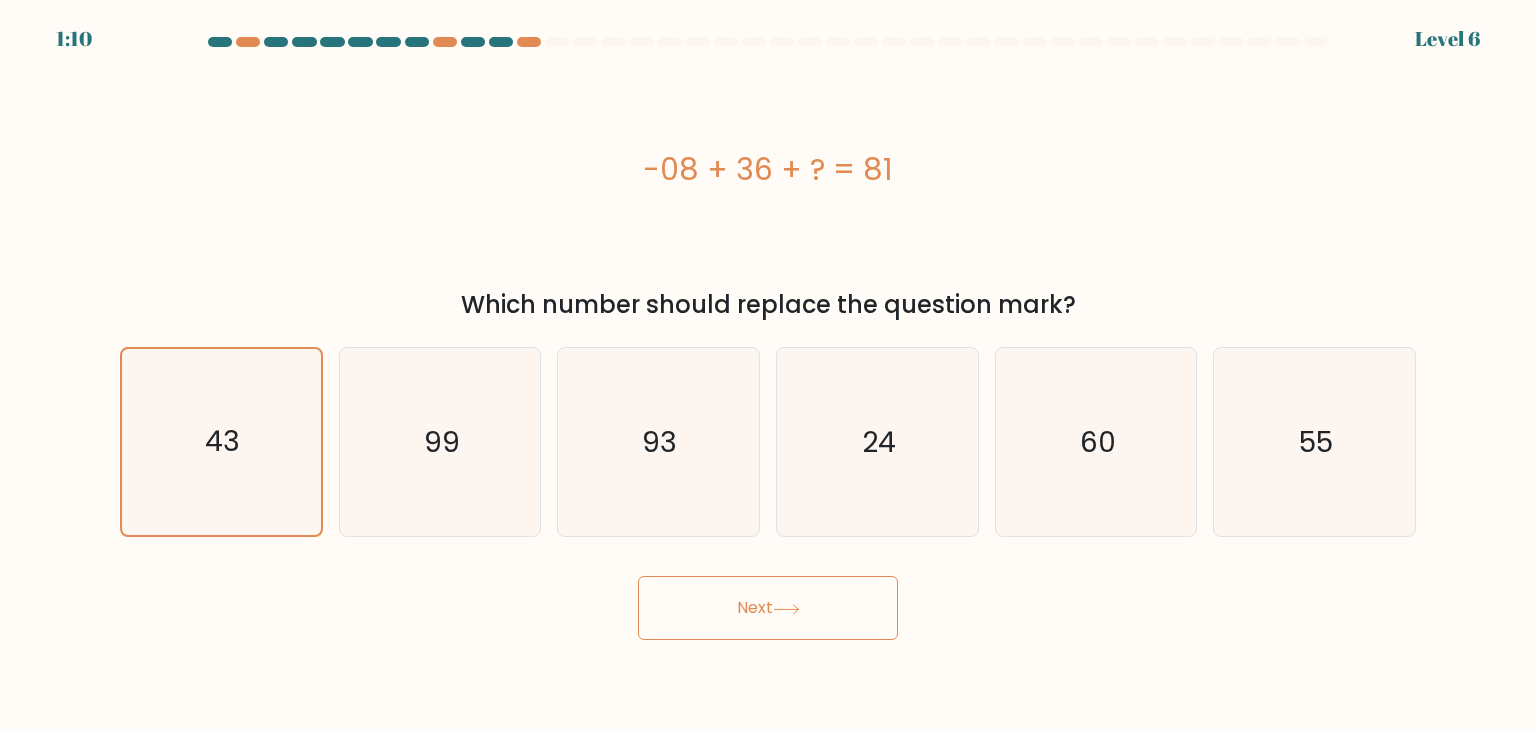 click on "Next" at bounding box center (768, 608) 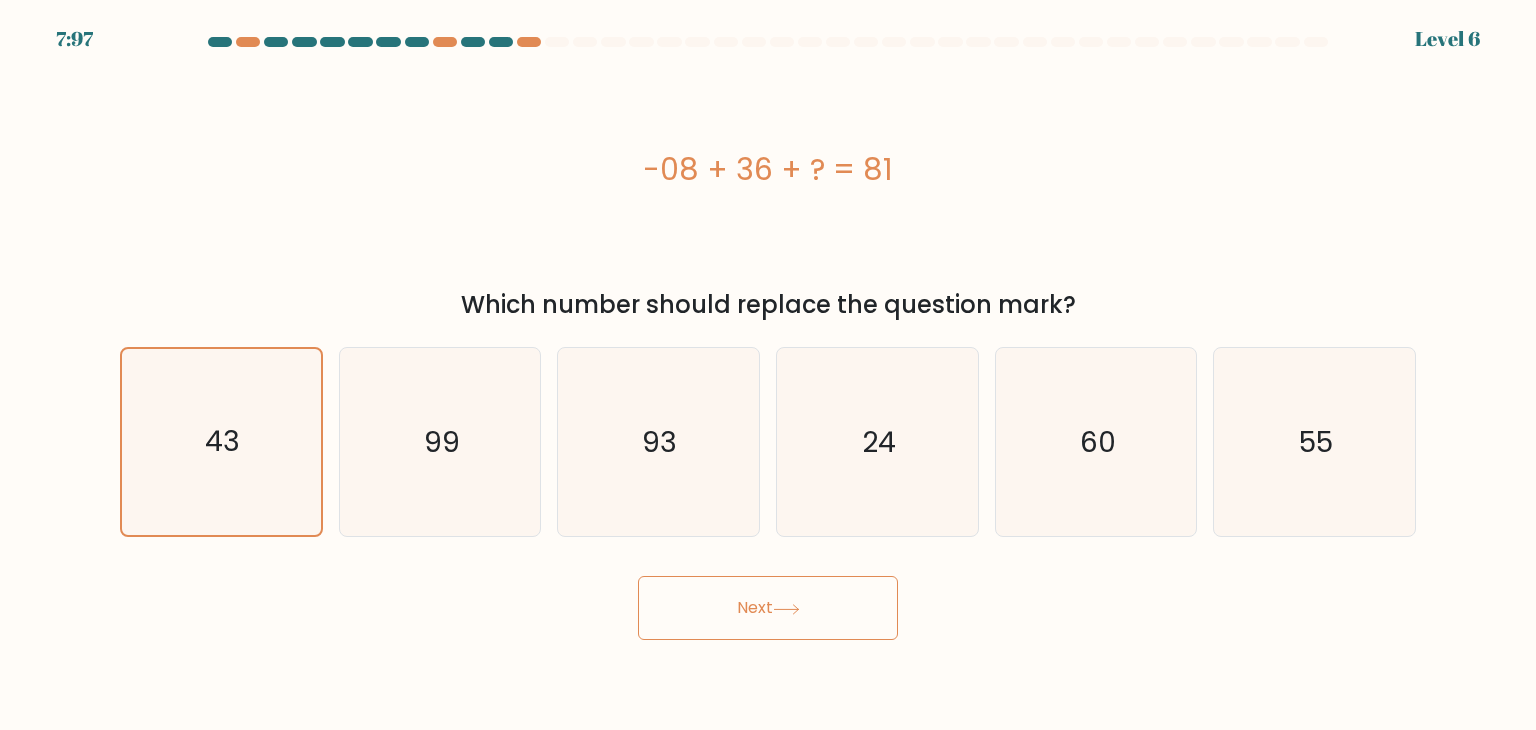 click on "Next" at bounding box center (768, 608) 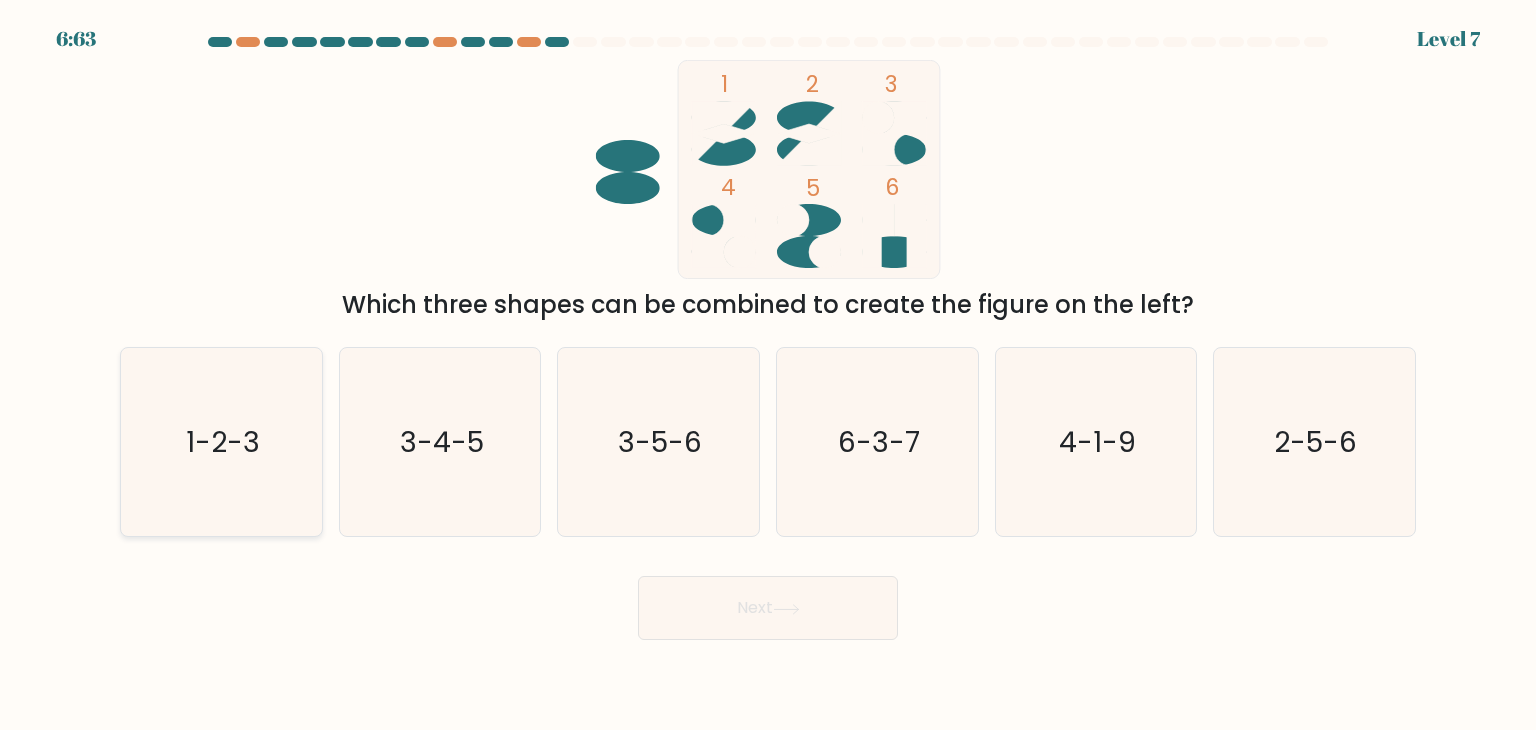 click on "1-2-3" at bounding box center [221, 442] 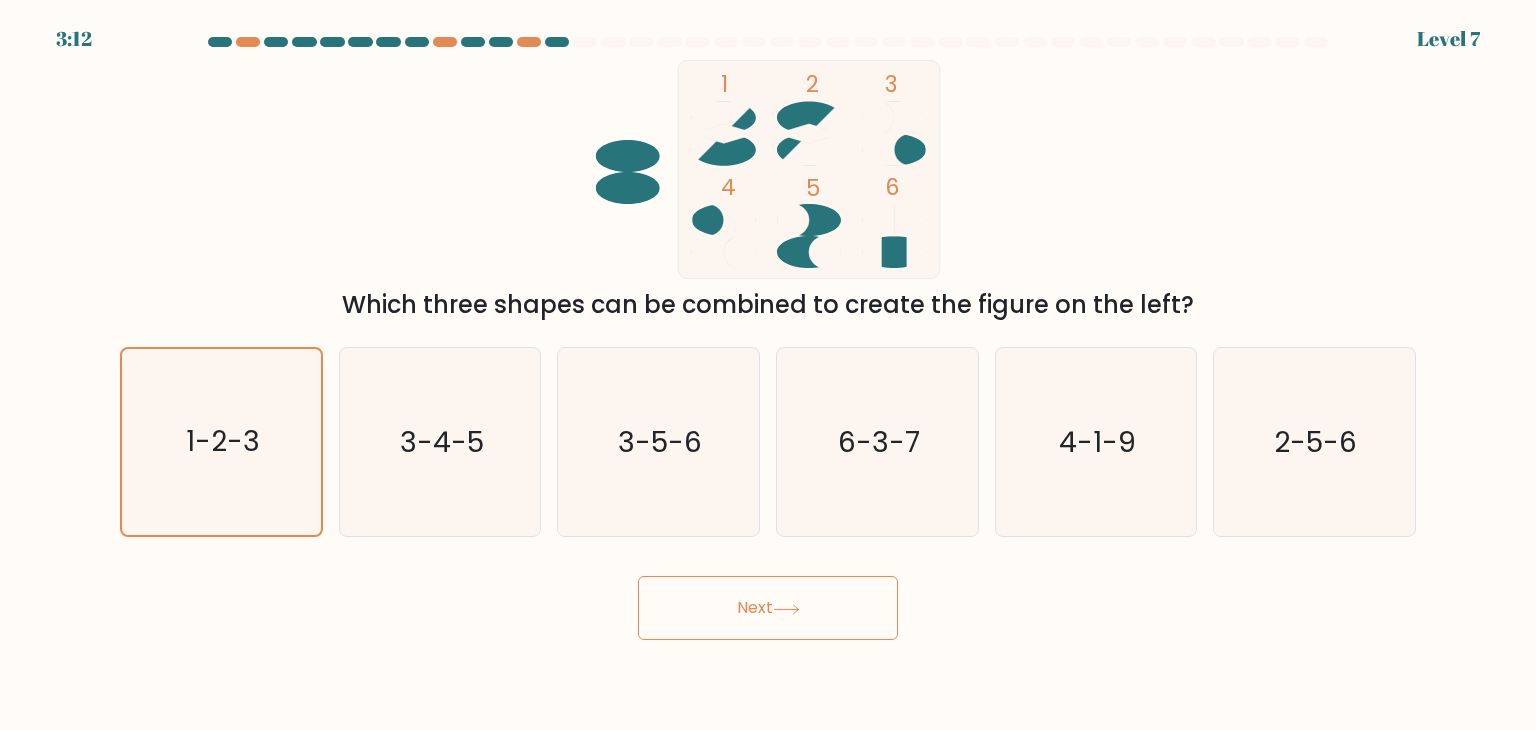 click on "Next" at bounding box center (768, 608) 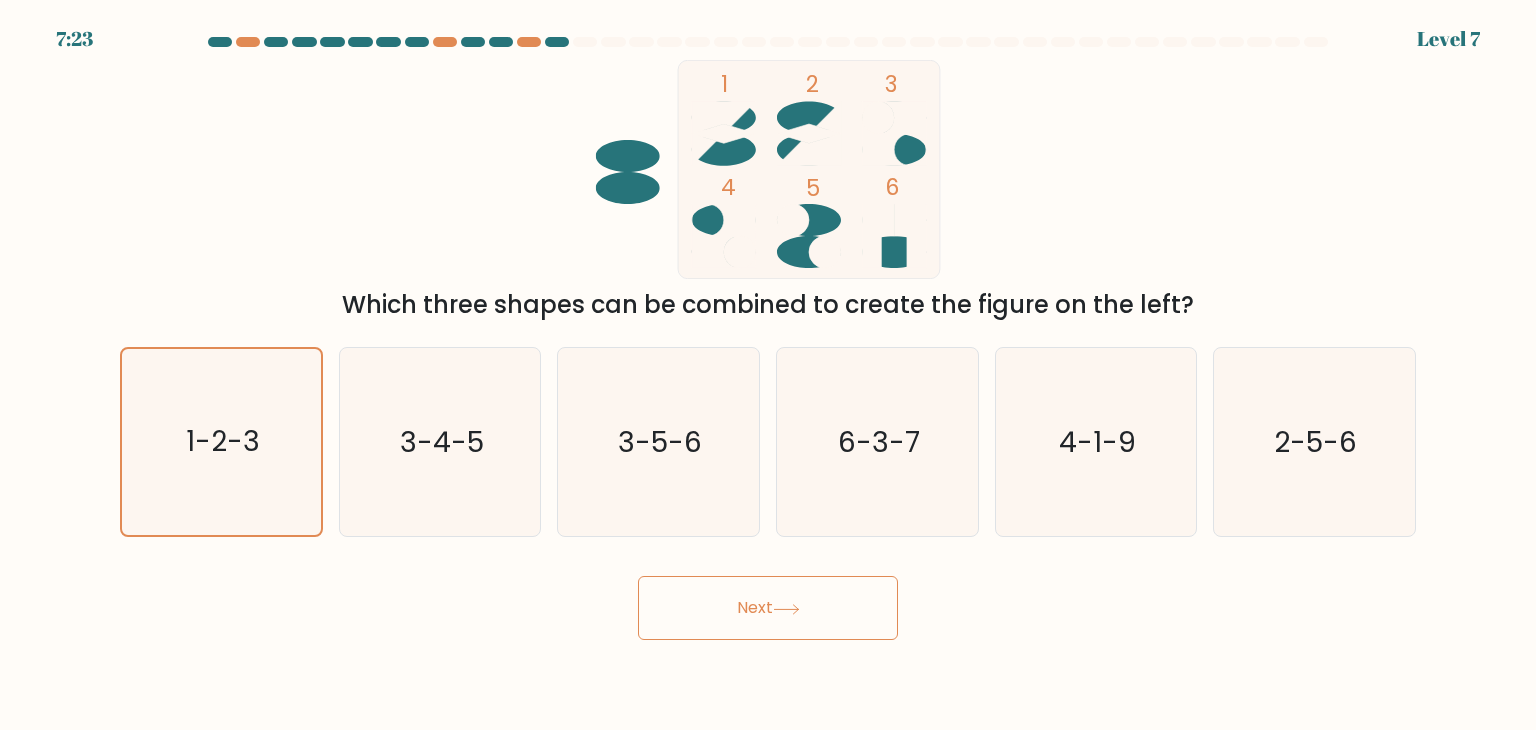 click on "Next" at bounding box center [768, 608] 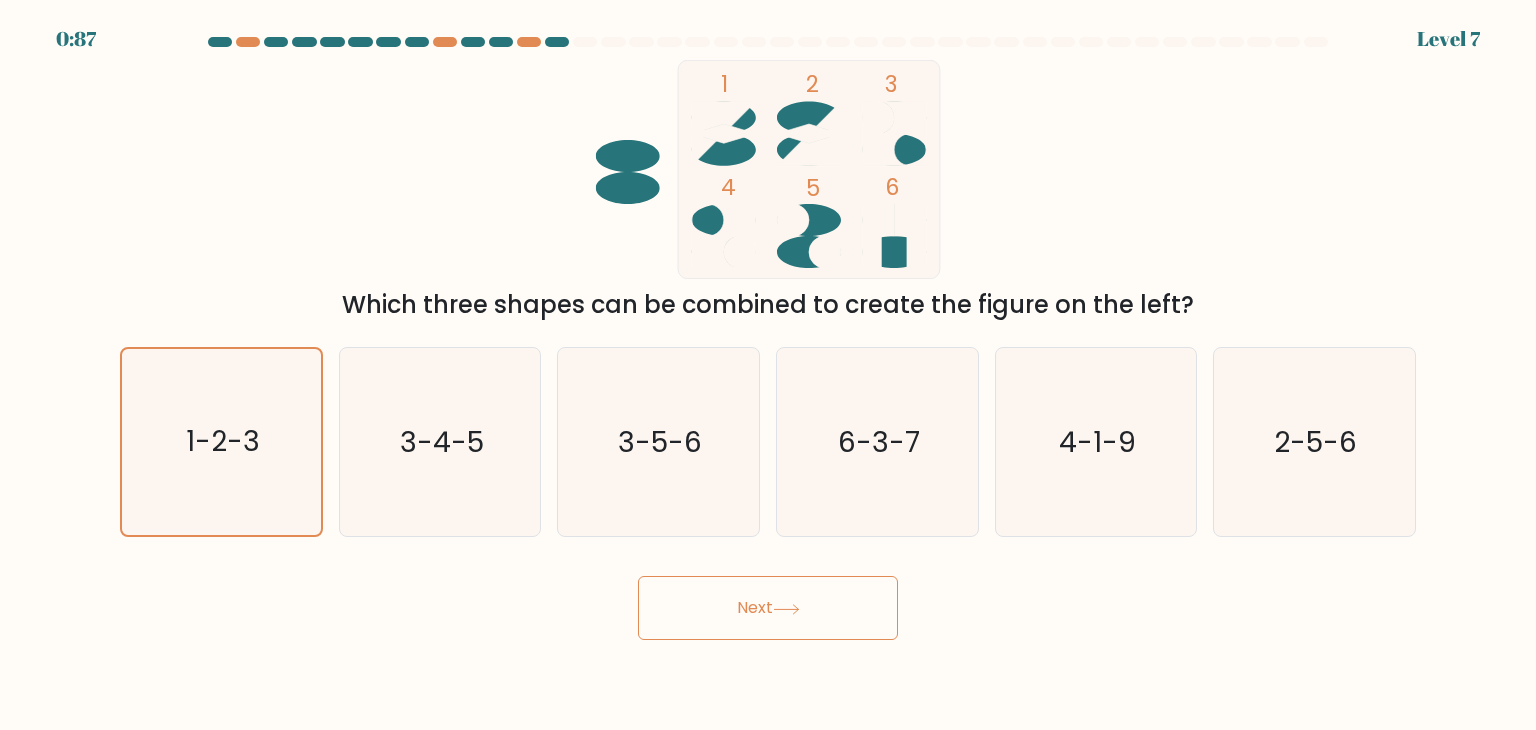 click on "Next" at bounding box center (768, 608) 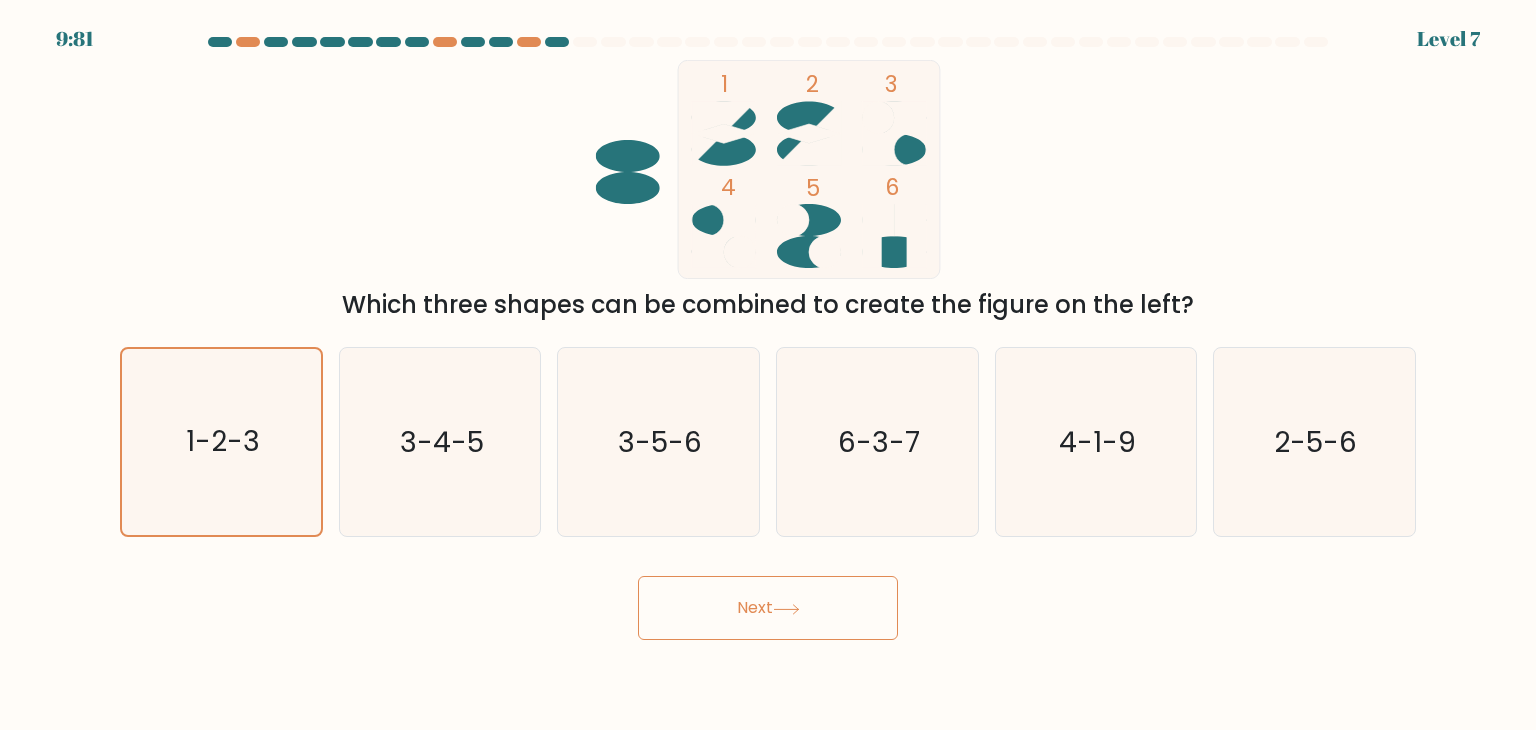 click on "Next" at bounding box center [768, 608] 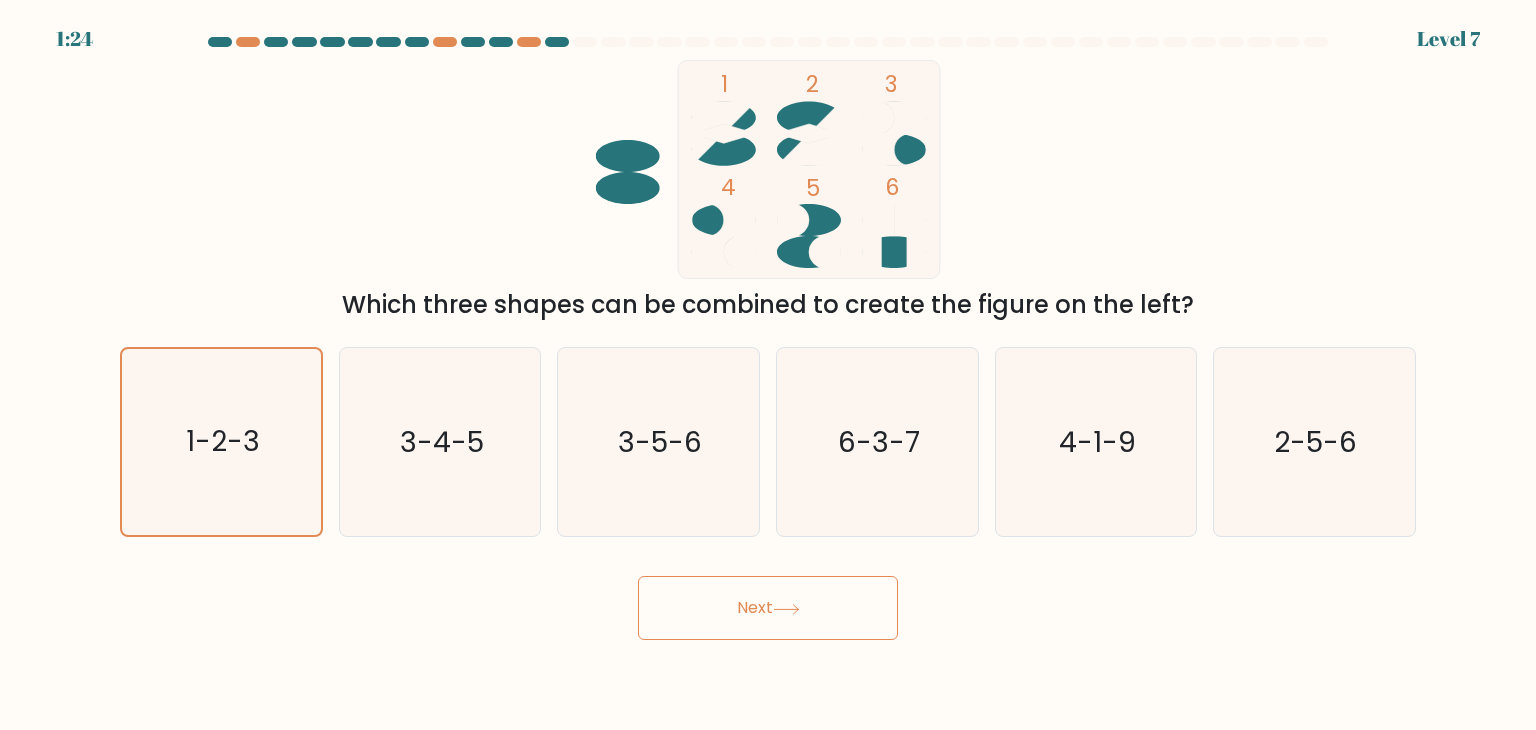 click on "Next" at bounding box center (768, 608) 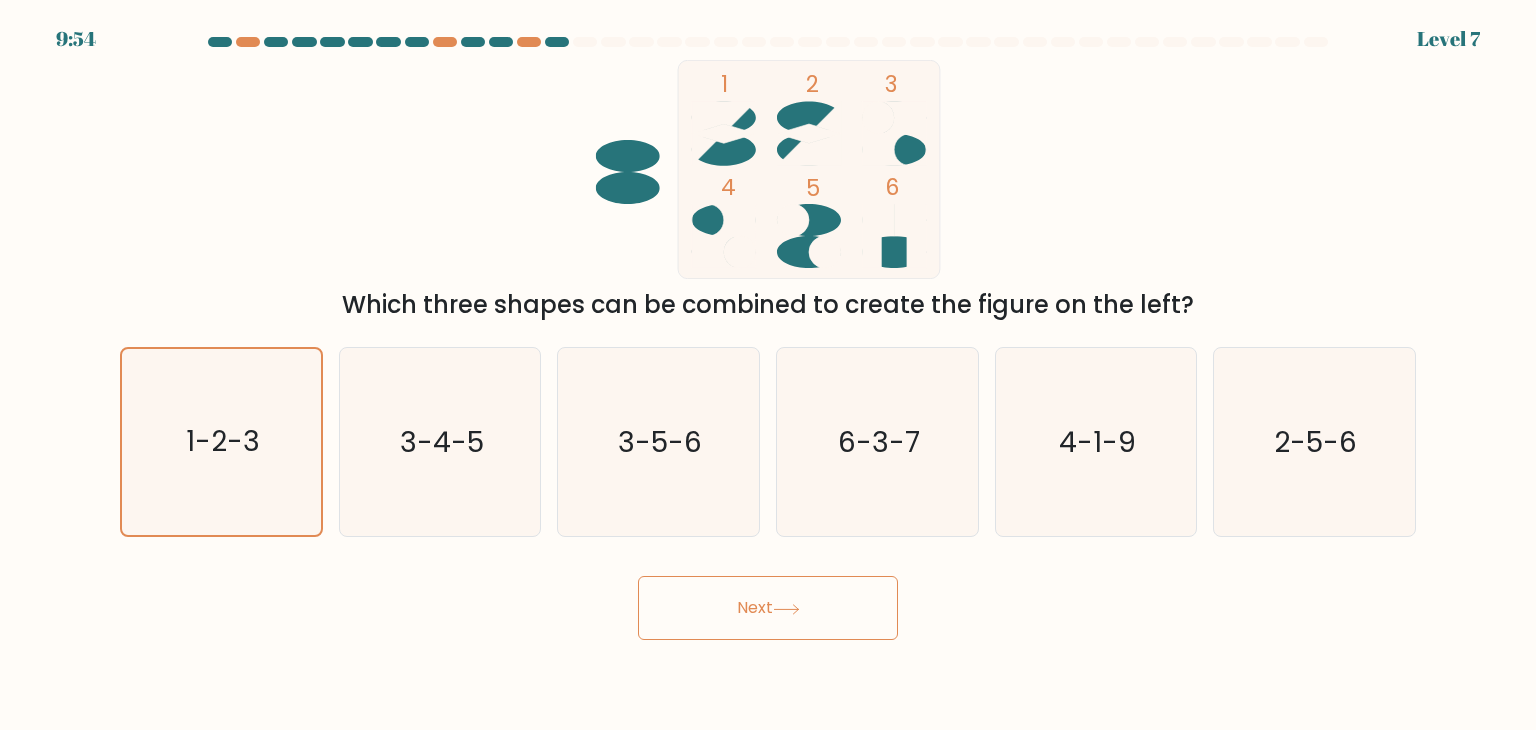 click on "Next" at bounding box center [768, 608] 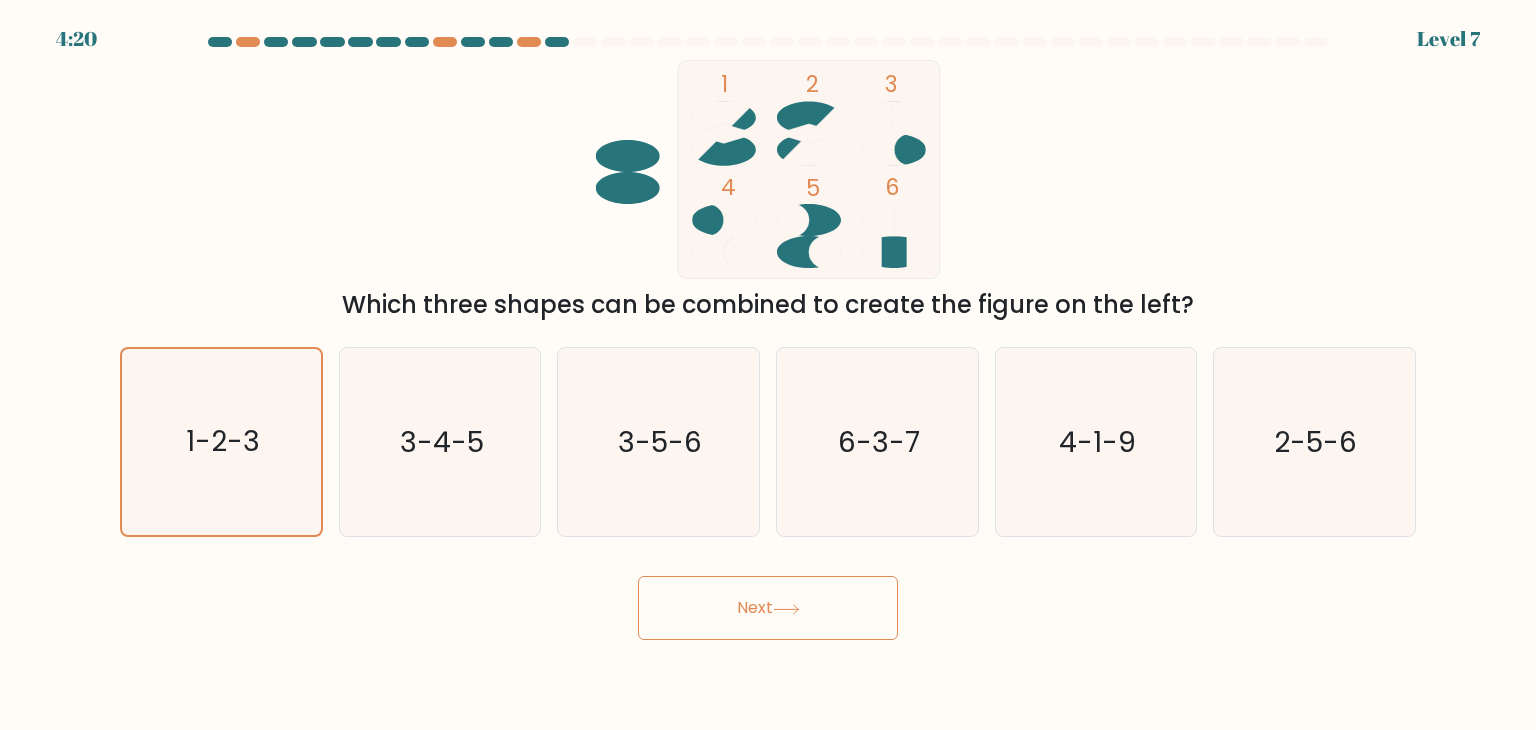 click on "Next" at bounding box center [768, 608] 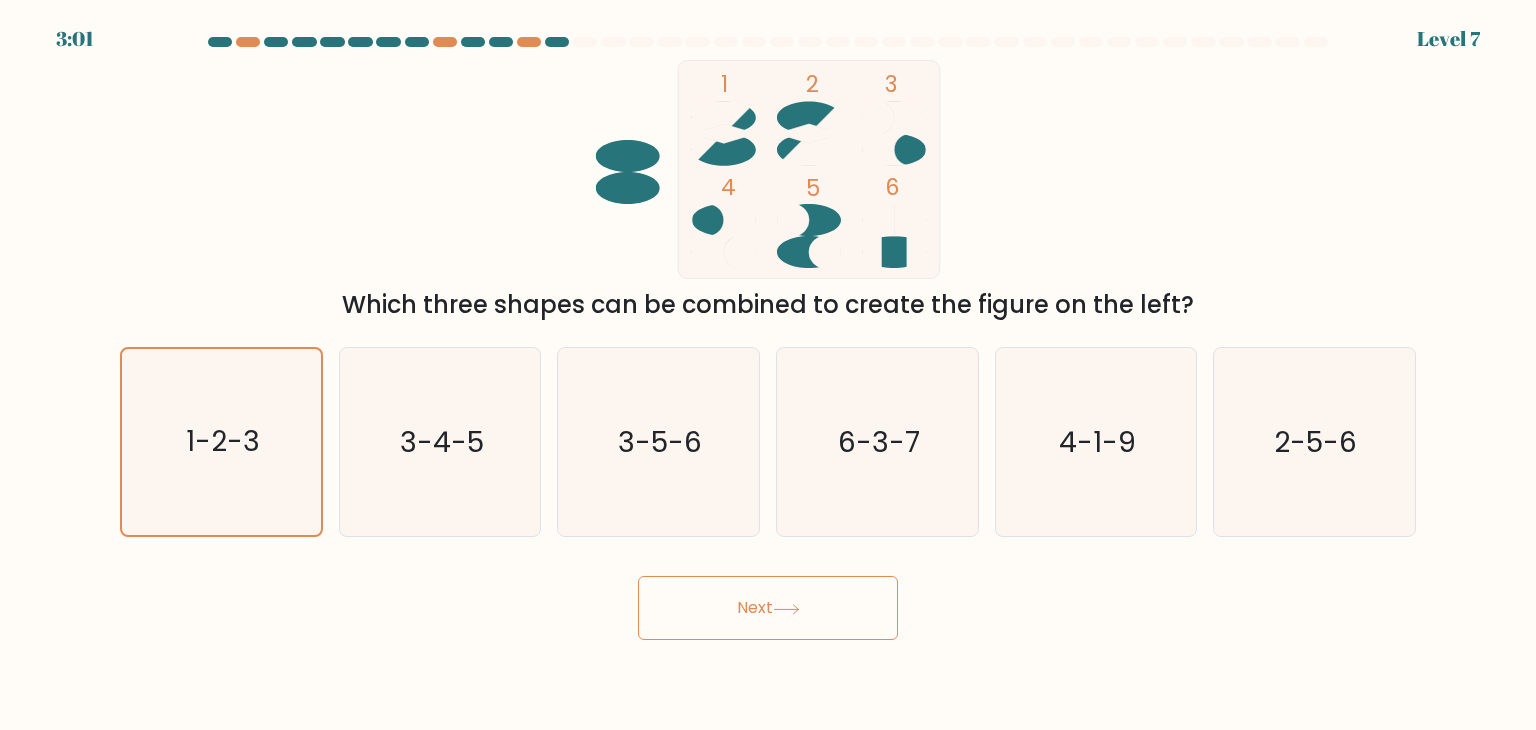 click on "Next" at bounding box center (768, 608) 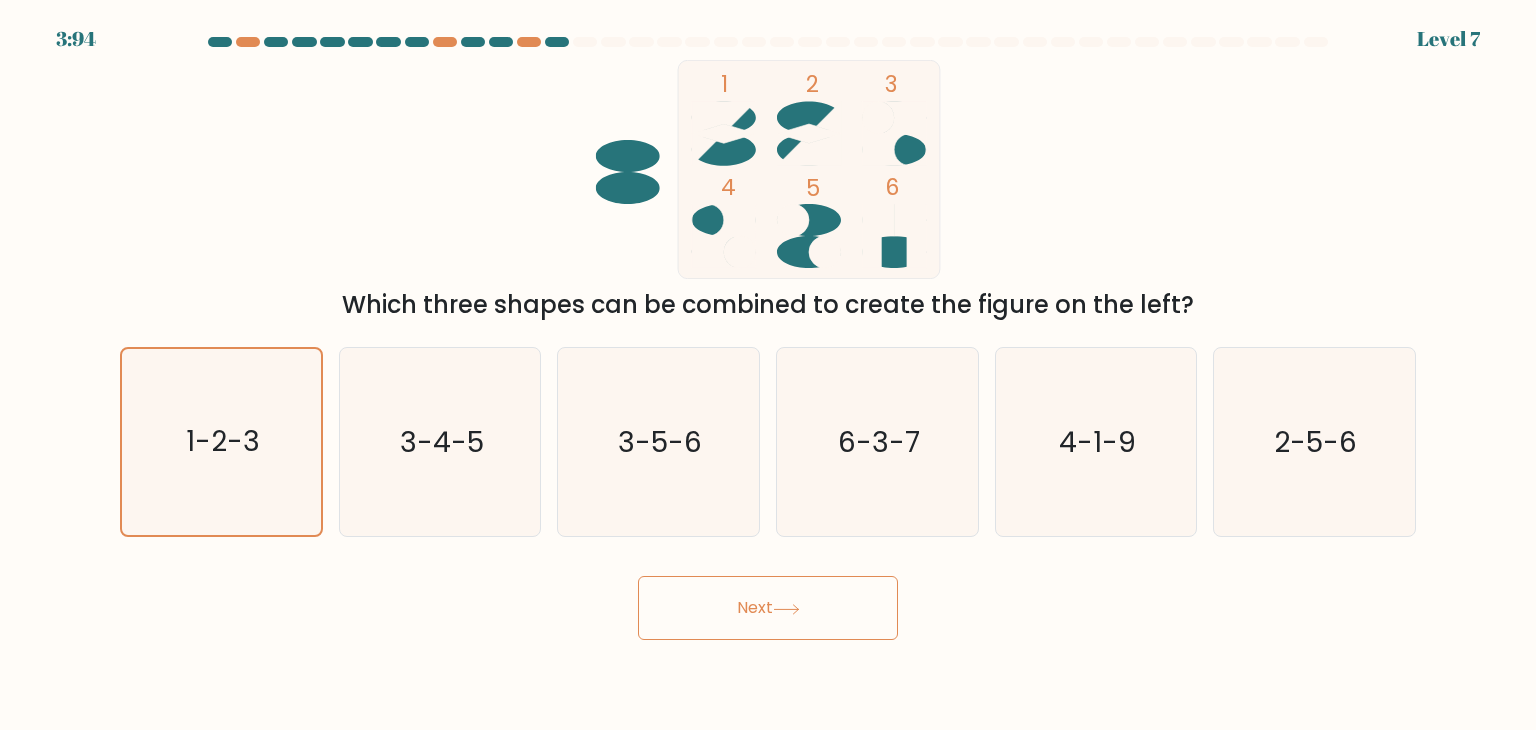 click on "Next" at bounding box center (768, 608) 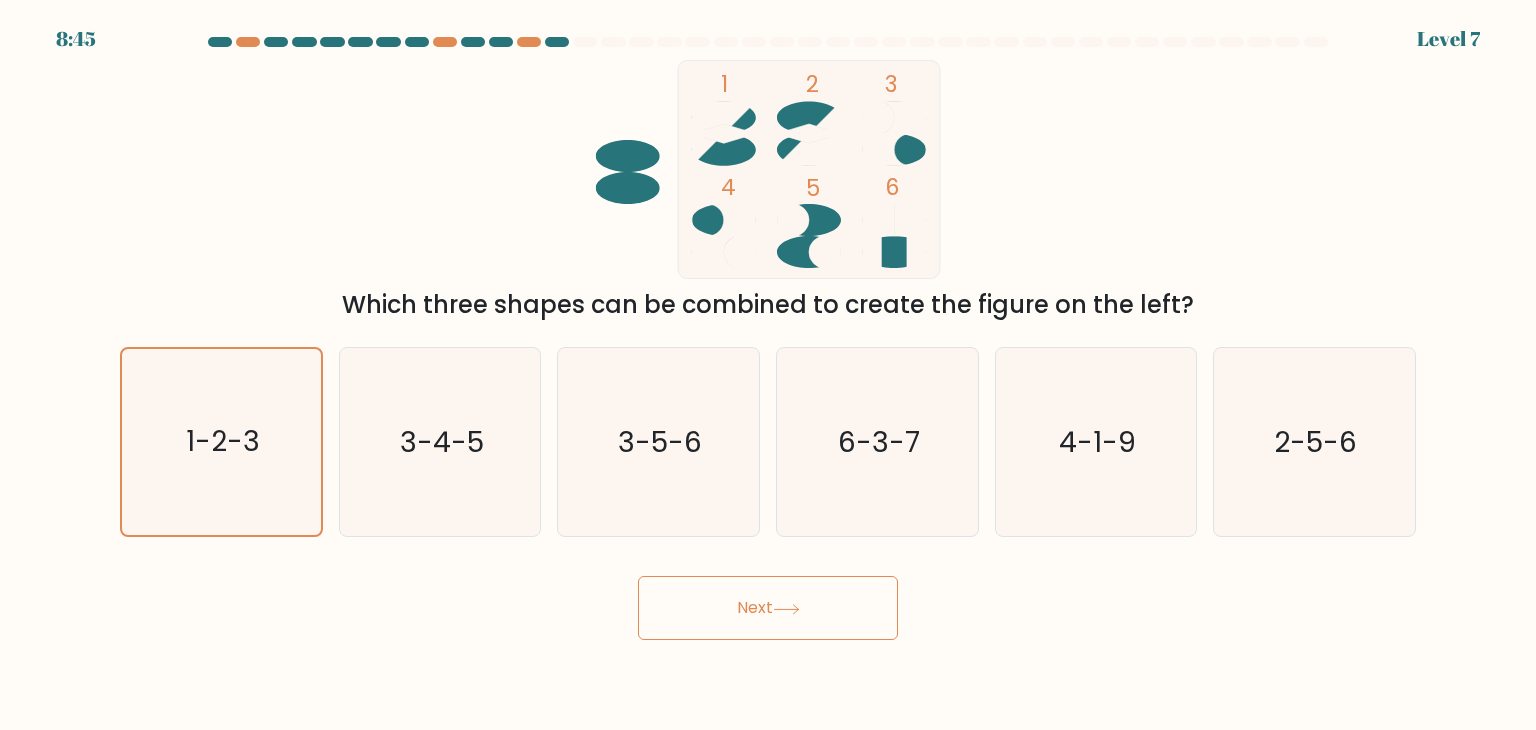 click on "Next" at bounding box center [768, 608] 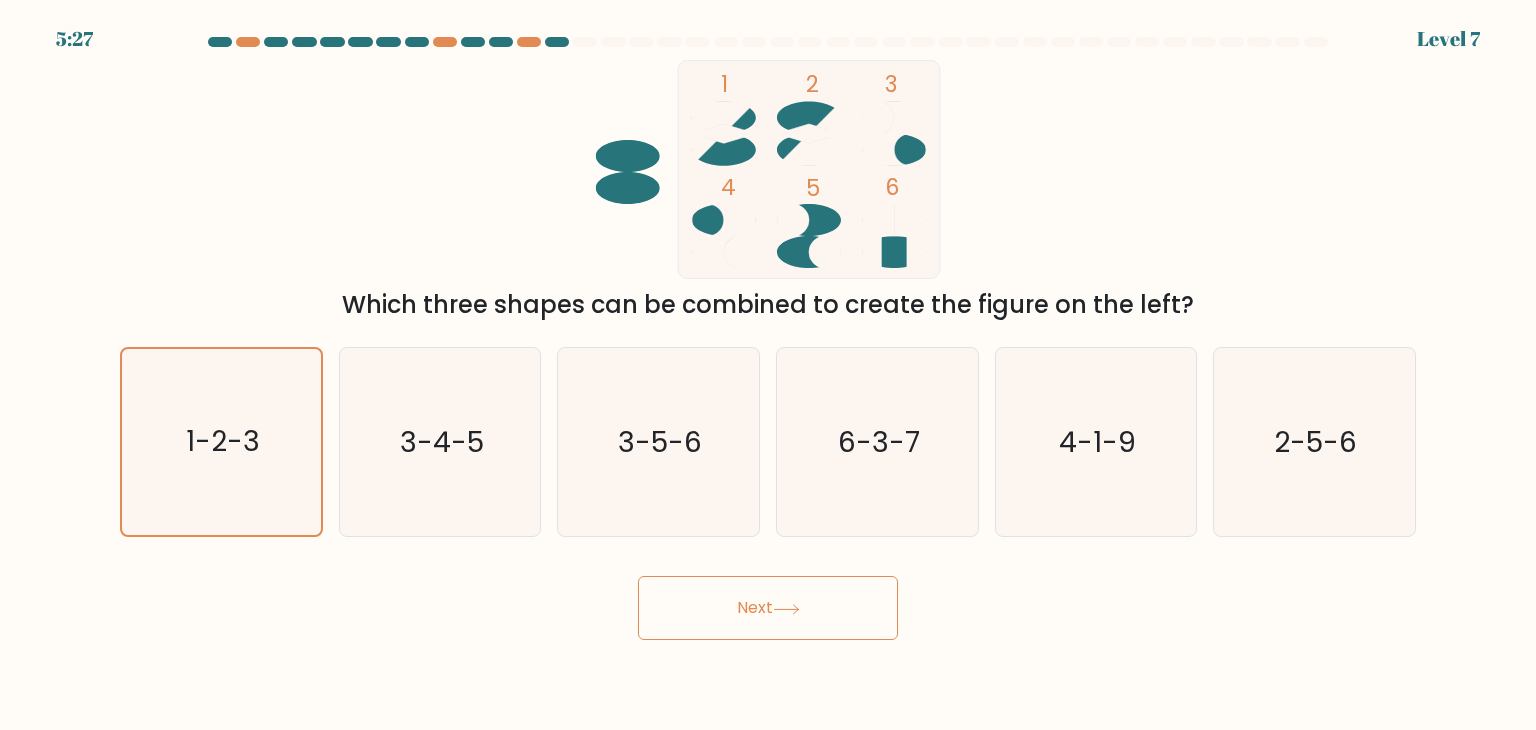 click on "Next" at bounding box center (768, 608) 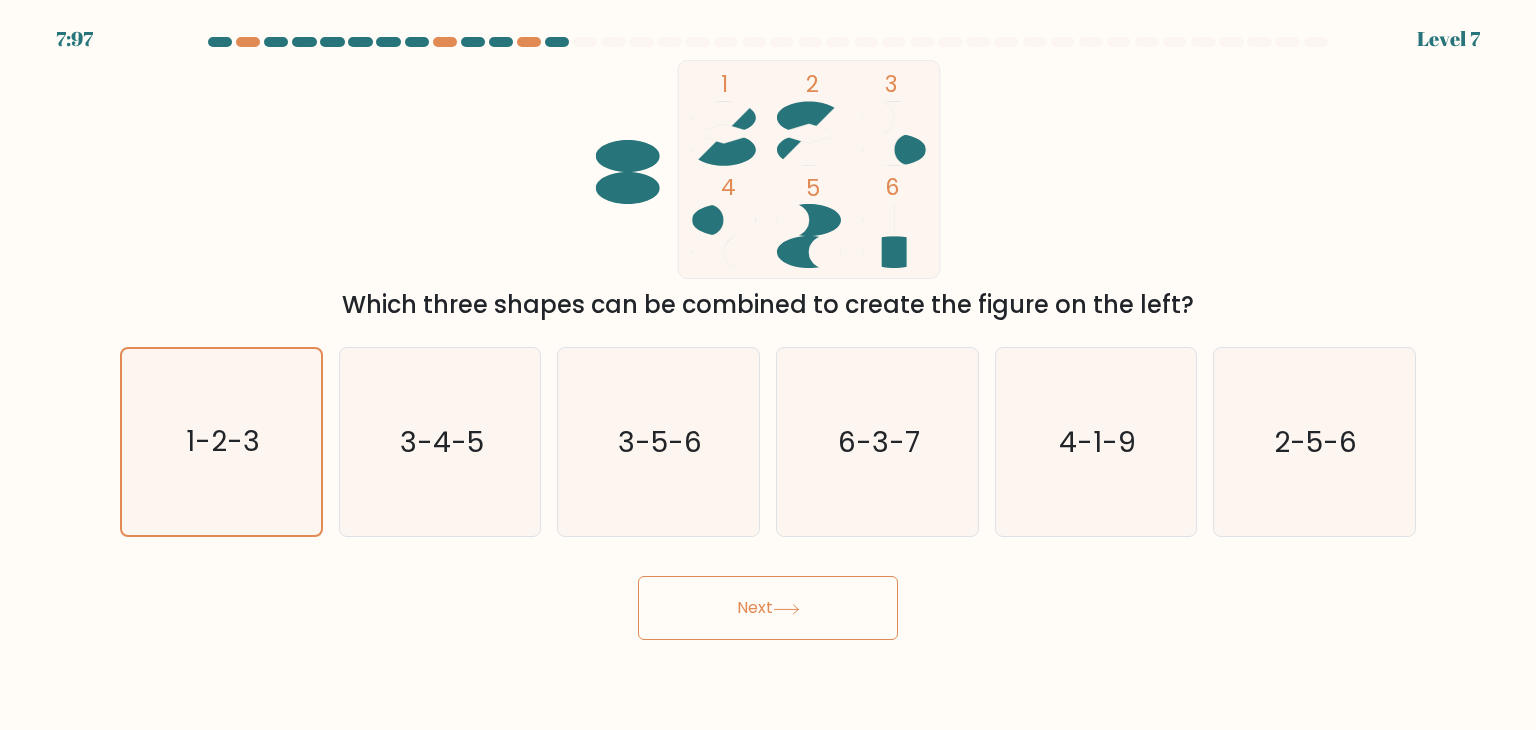 drag, startPoint x: 768, startPoint y: 560, endPoint x: 763, endPoint y: 586, distance: 26.476404 